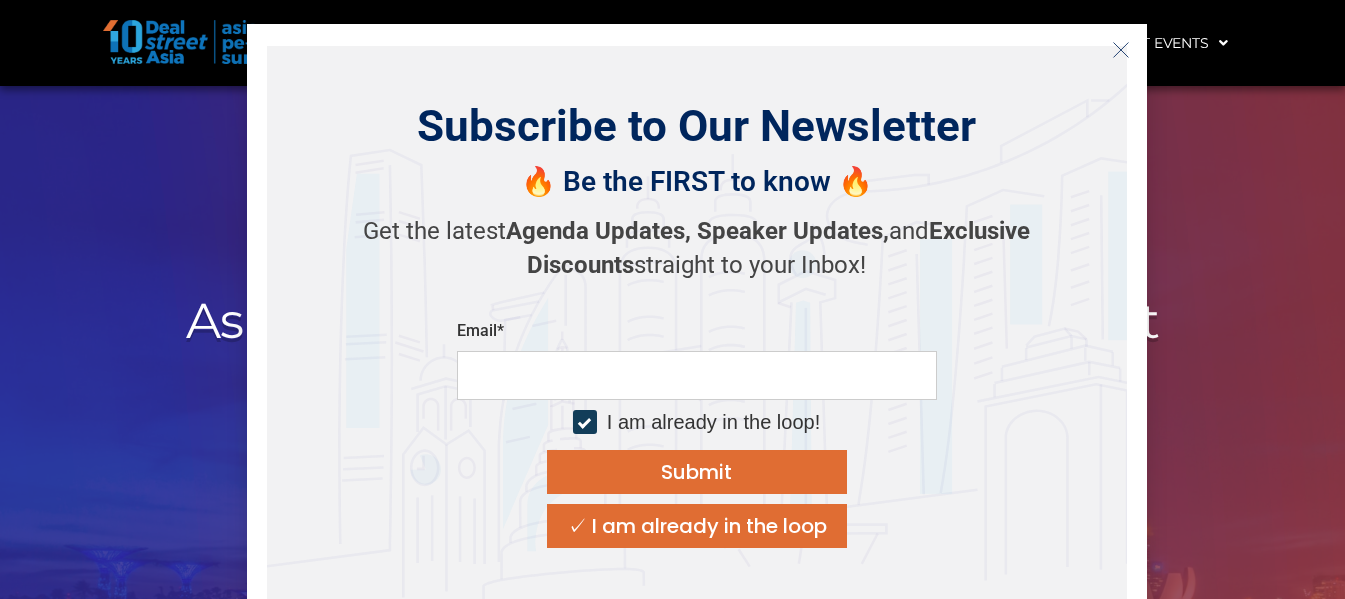 scroll, scrollTop: 167, scrollLeft: 0, axis: vertical 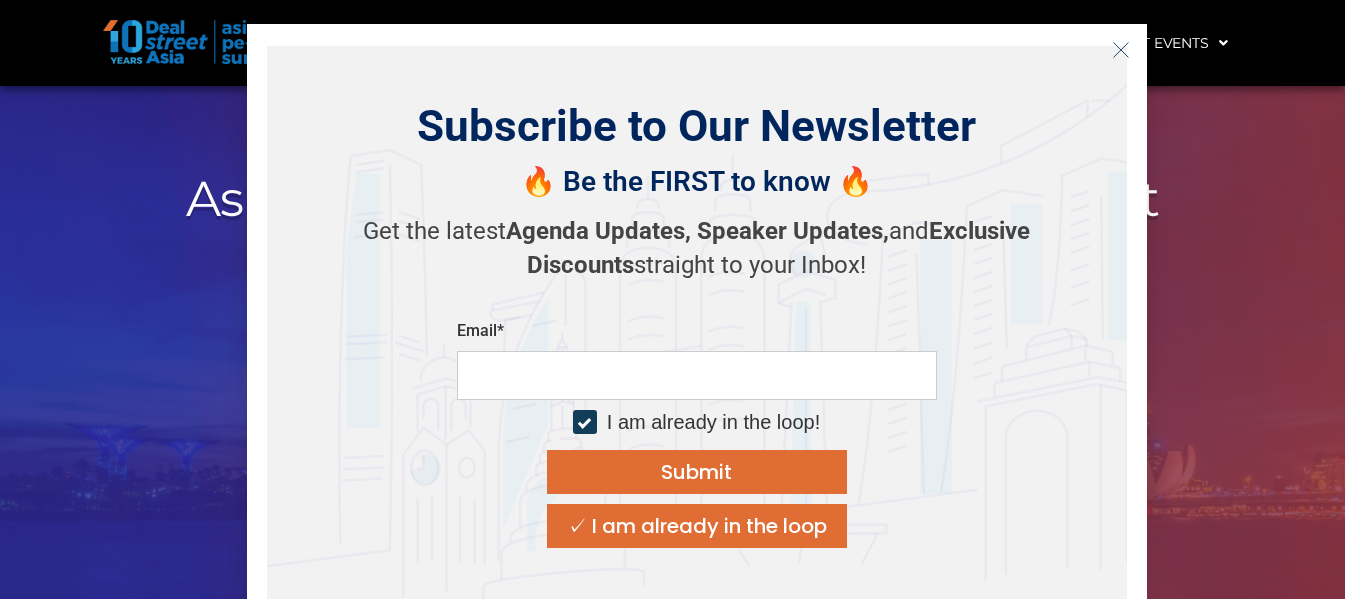 click 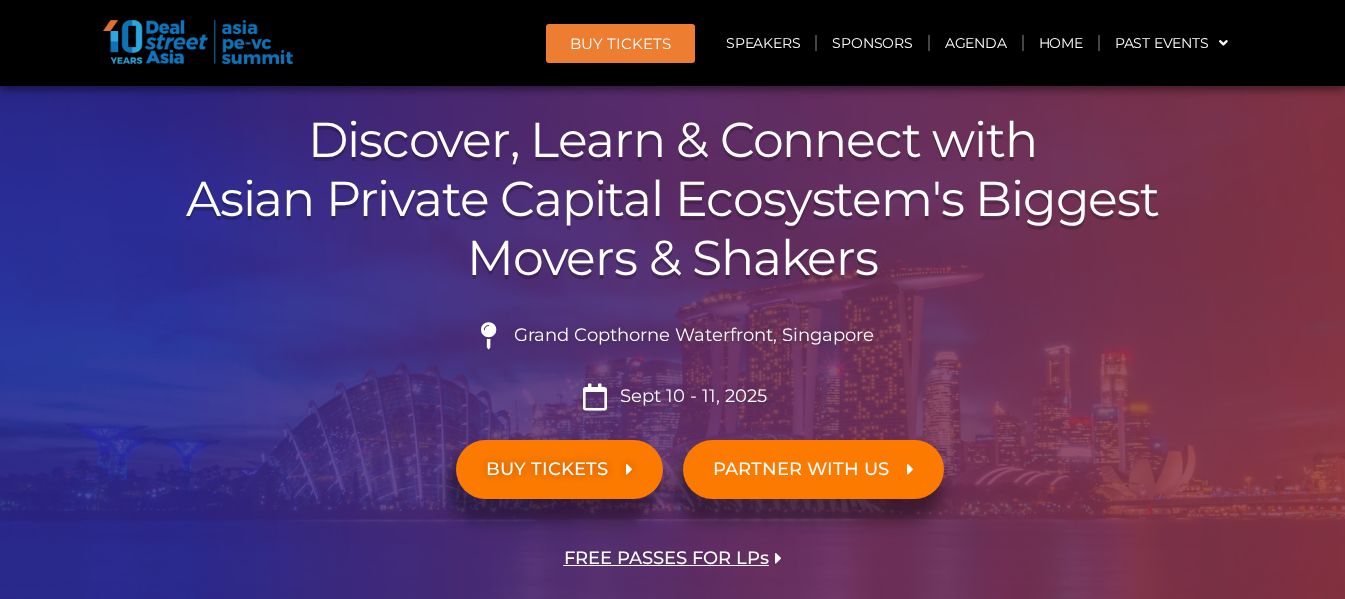 click on "BUY TICKETS" at bounding box center (547, 469) 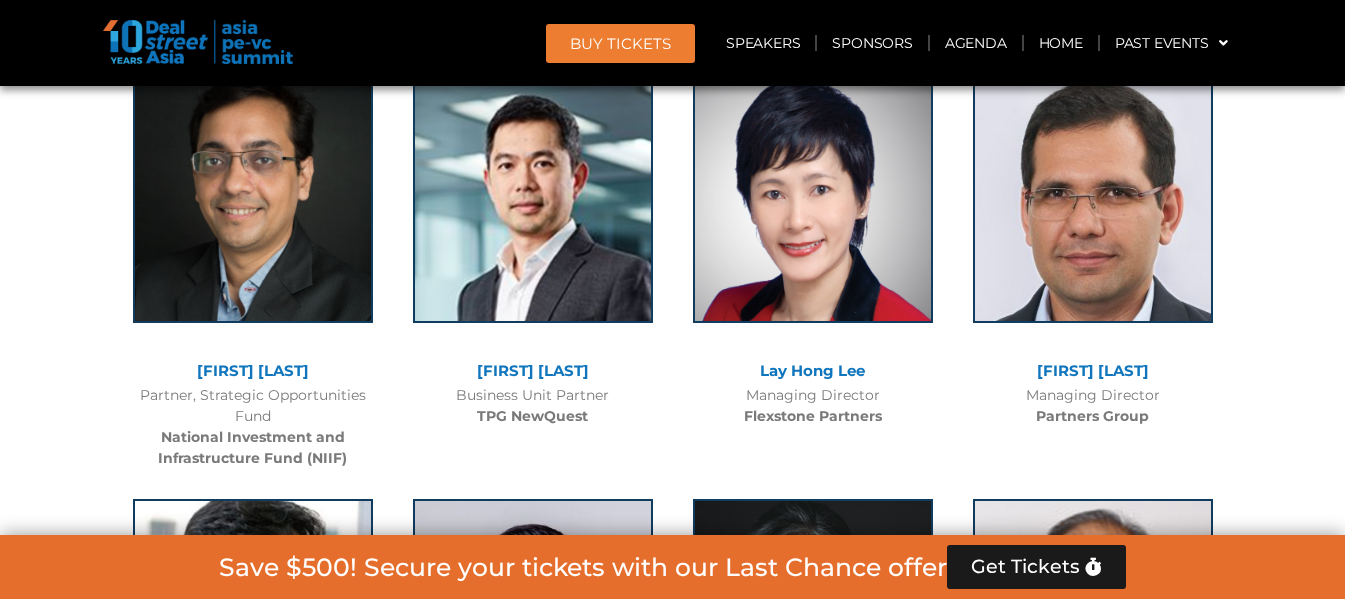 scroll, scrollTop: 3975, scrollLeft: 0, axis: vertical 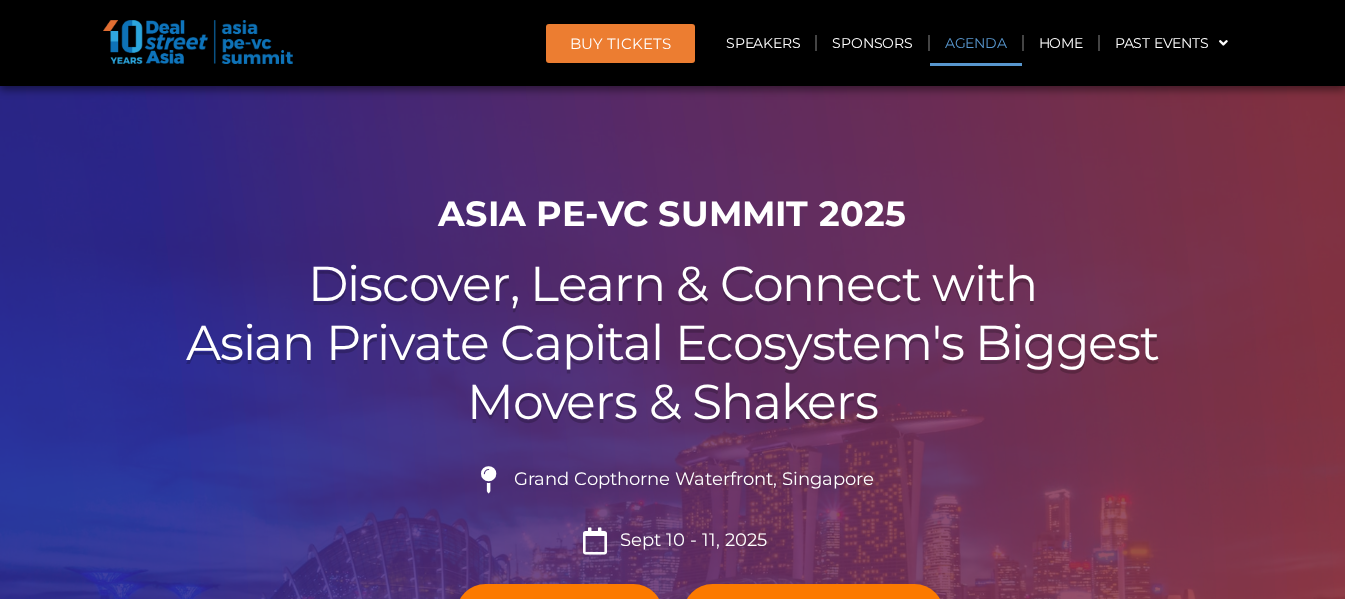 click on "Agenda" 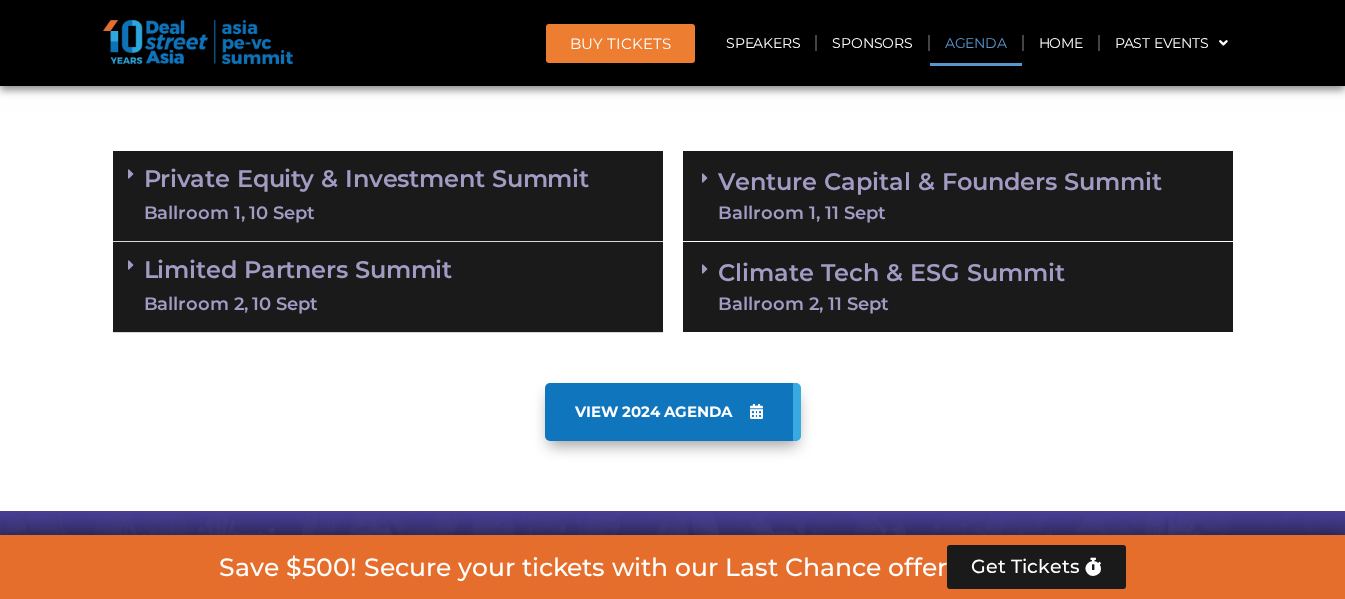 scroll, scrollTop: 1213, scrollLeft: 0, axis: vertical 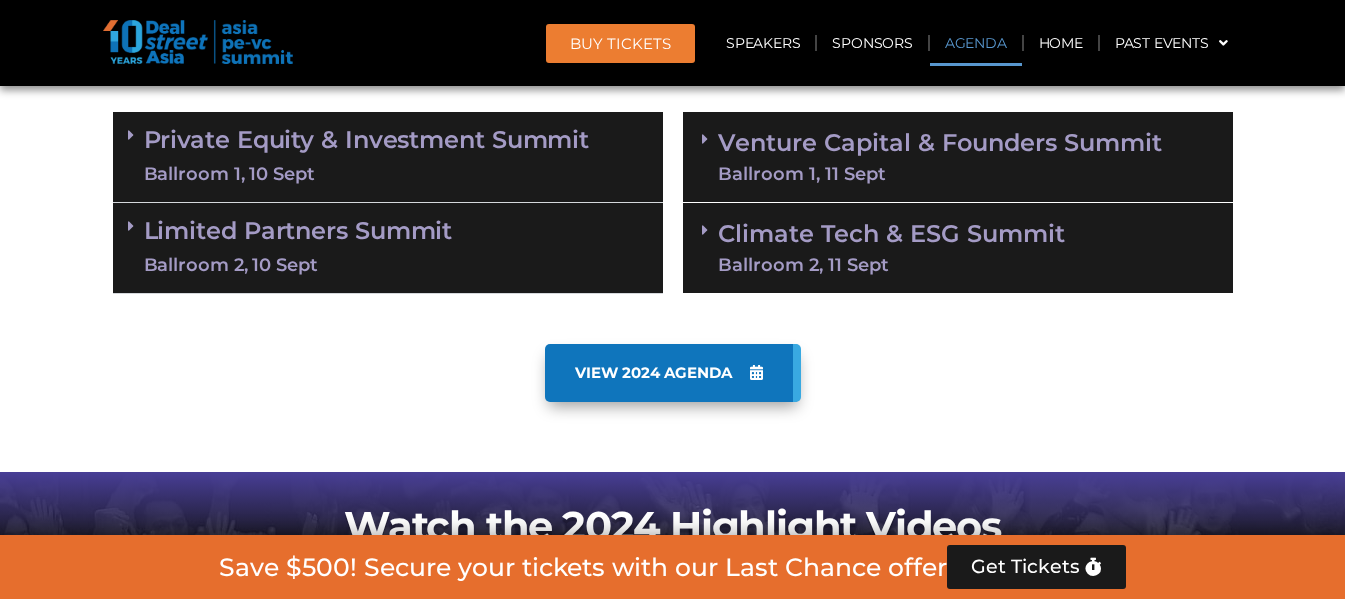 click on "Ballroom 1, 10 Sept" at bounding box center (367, 174) 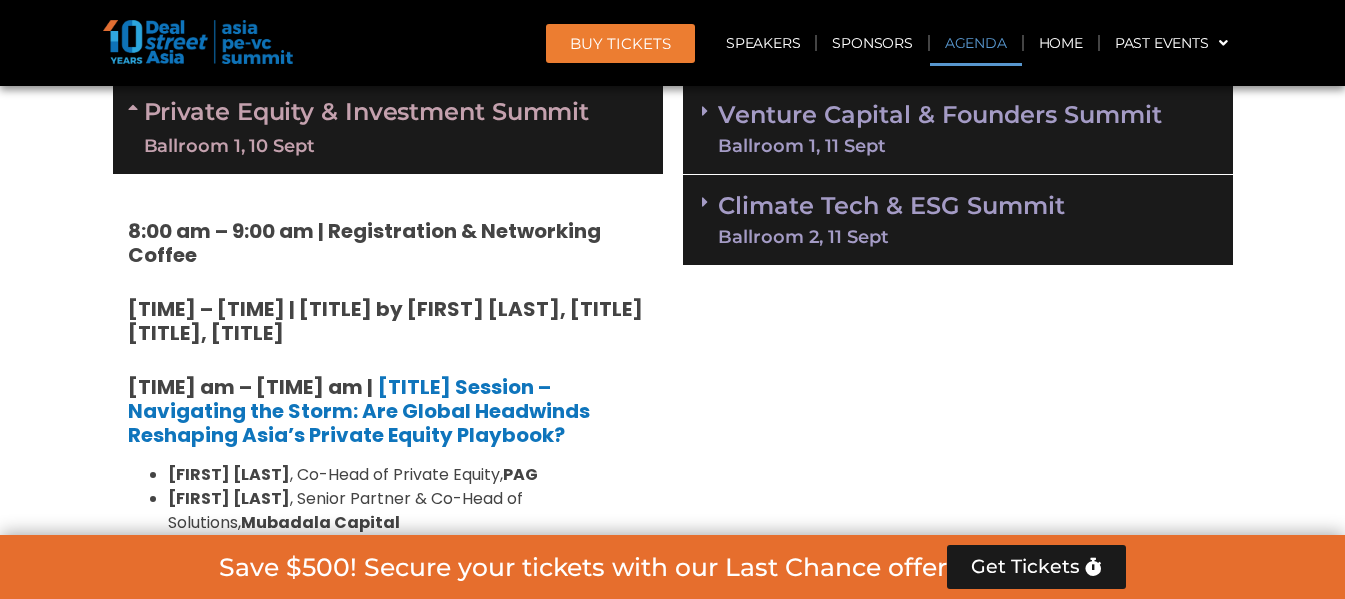 scroll, scrollTop: 1213, scrollLeft: 0, axis: vertical 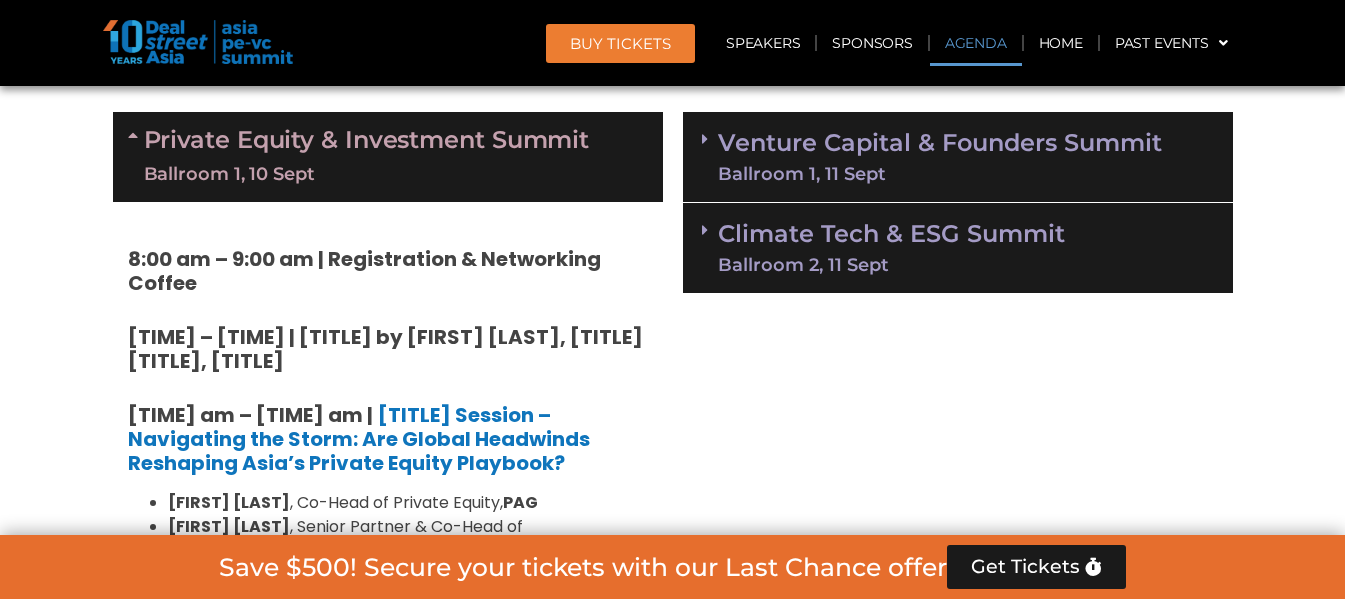 click on "Ballroom 1, 10 Sept" at bounding box center [367, 174] 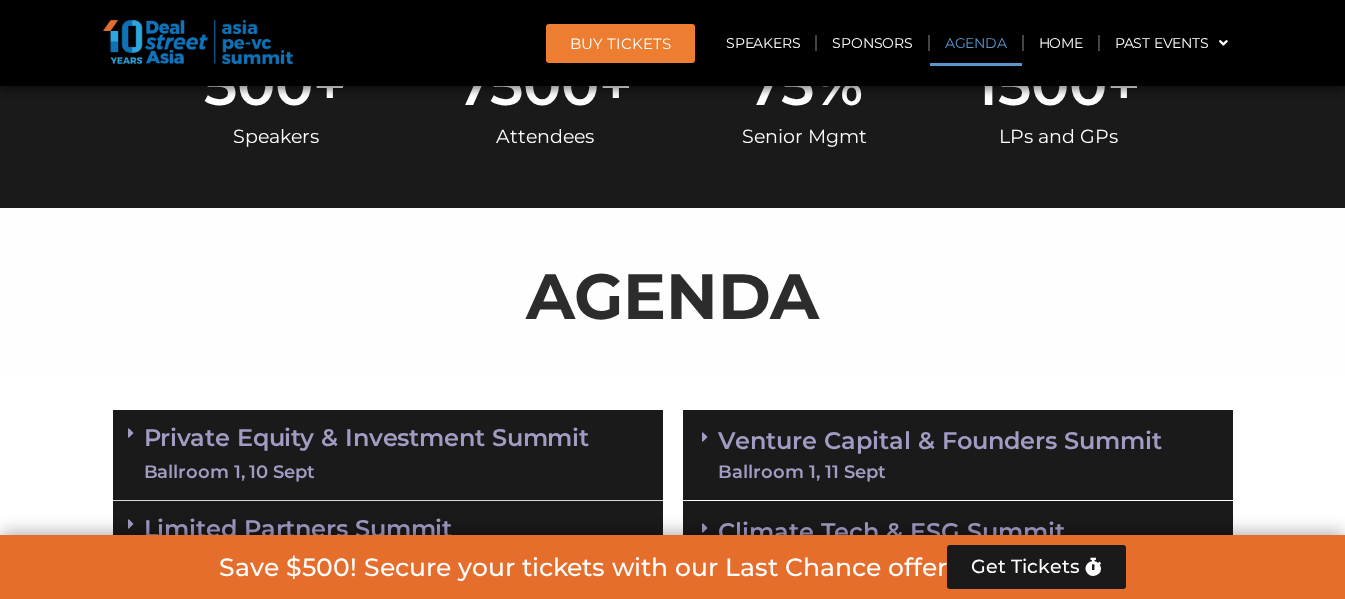 scroll, scrollTop: 1167, scrollLeft: 0, axis: vertical 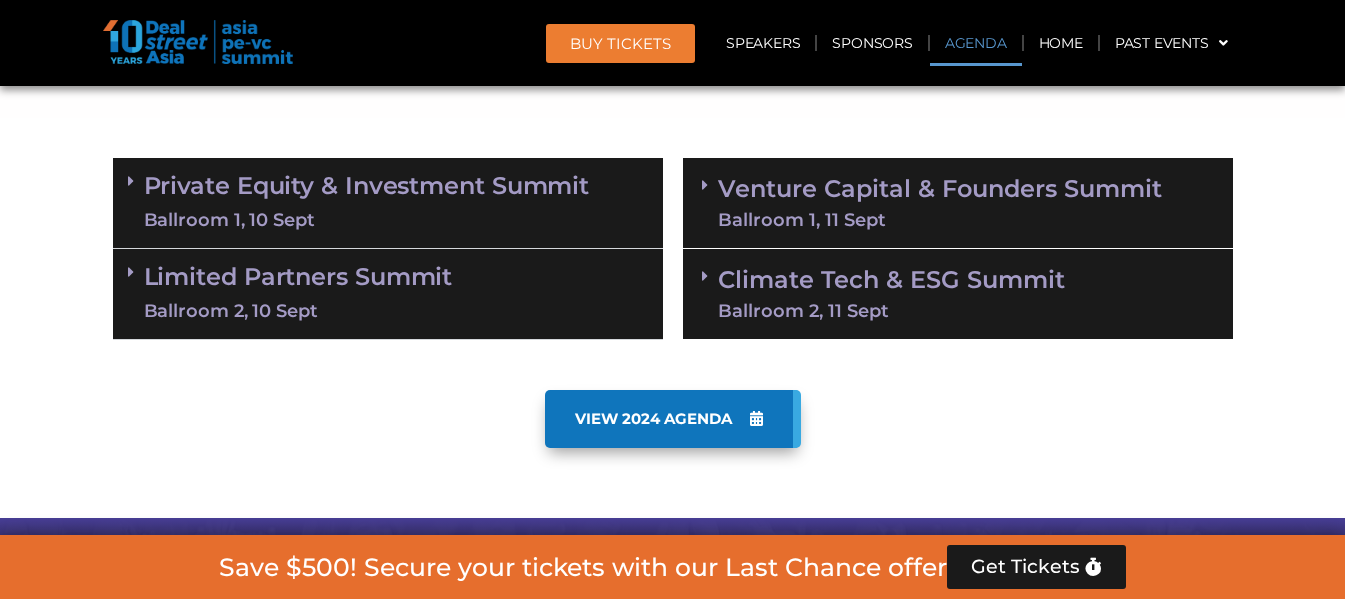 click on "Private Equity & Investment Summit  Ballroom 1, 10 Sept" at bounding box center (367, 203) 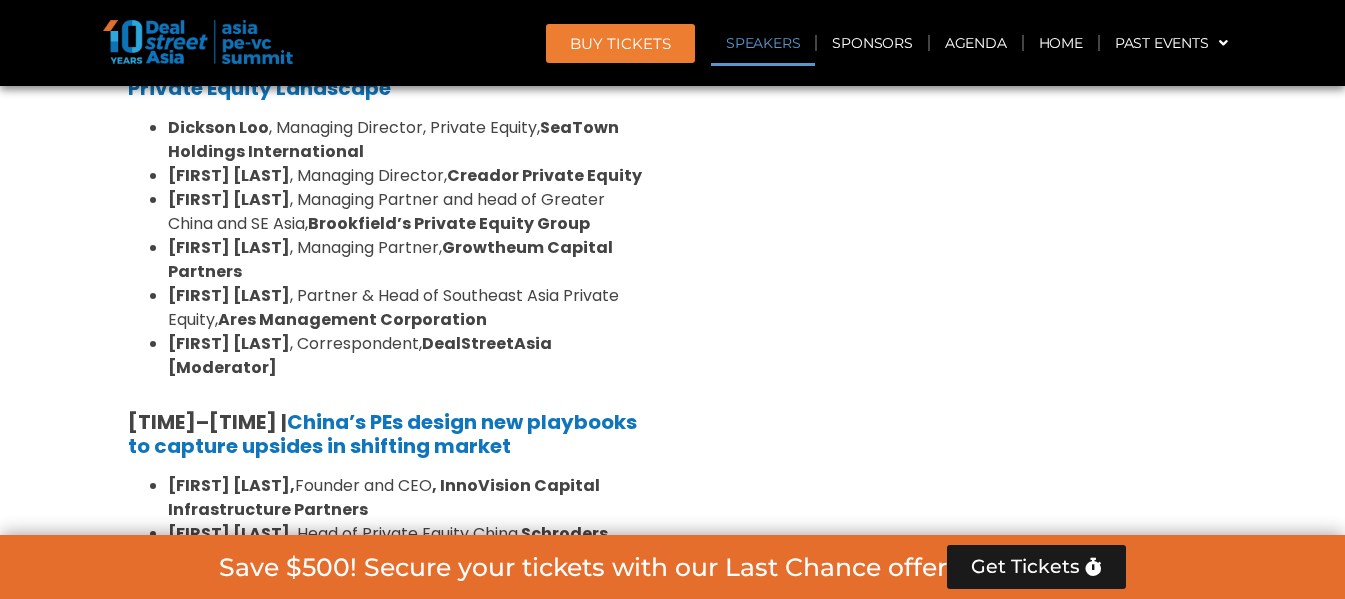 scroll, scrollTop: 1960, scrollLeft: 0, axis: vertical 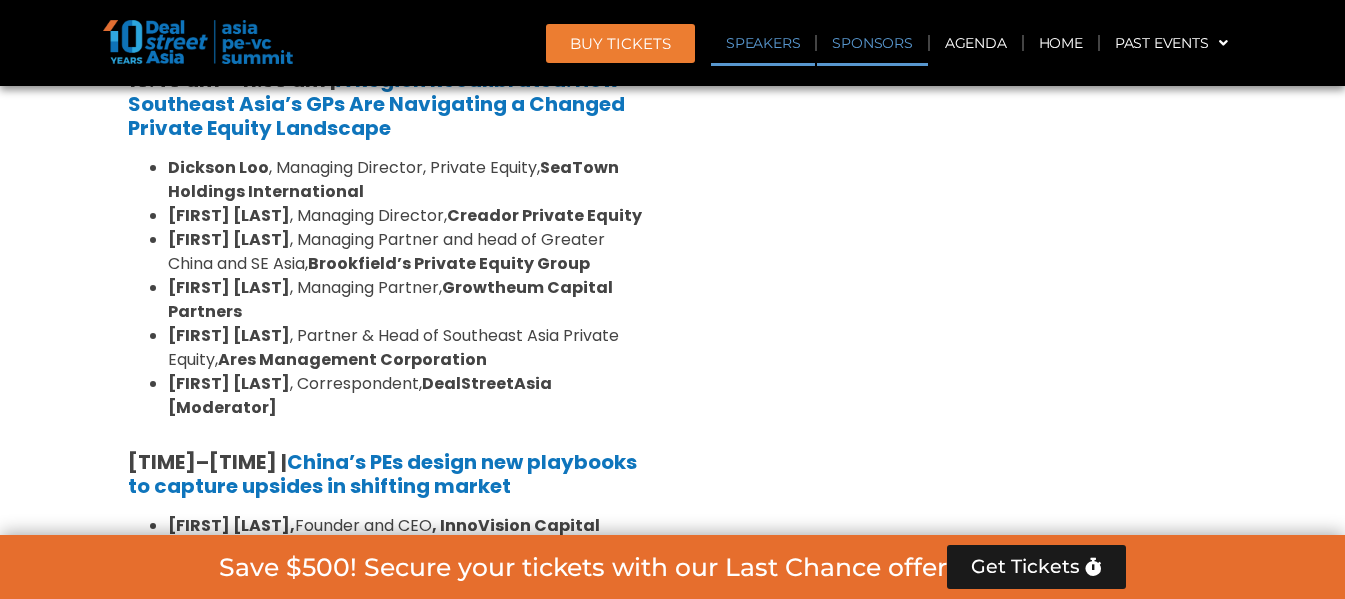 click on "Sponsors" 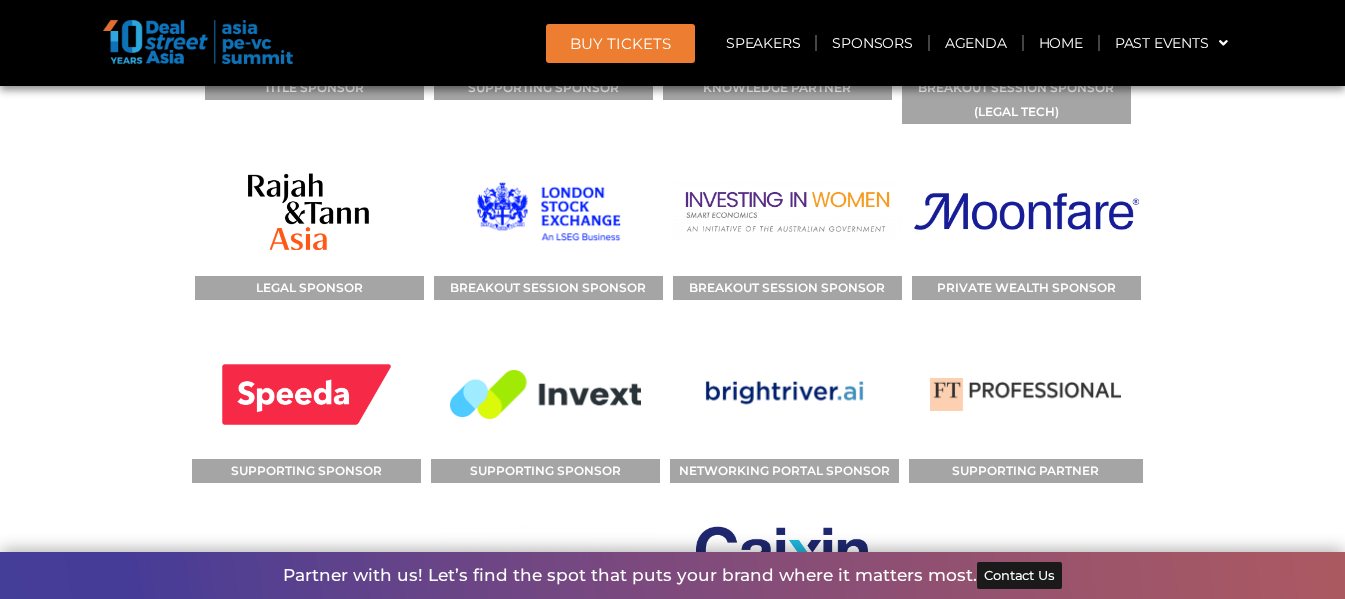 scroll, scrollTop: 20650, scrollLeft: 0, axis: vertical 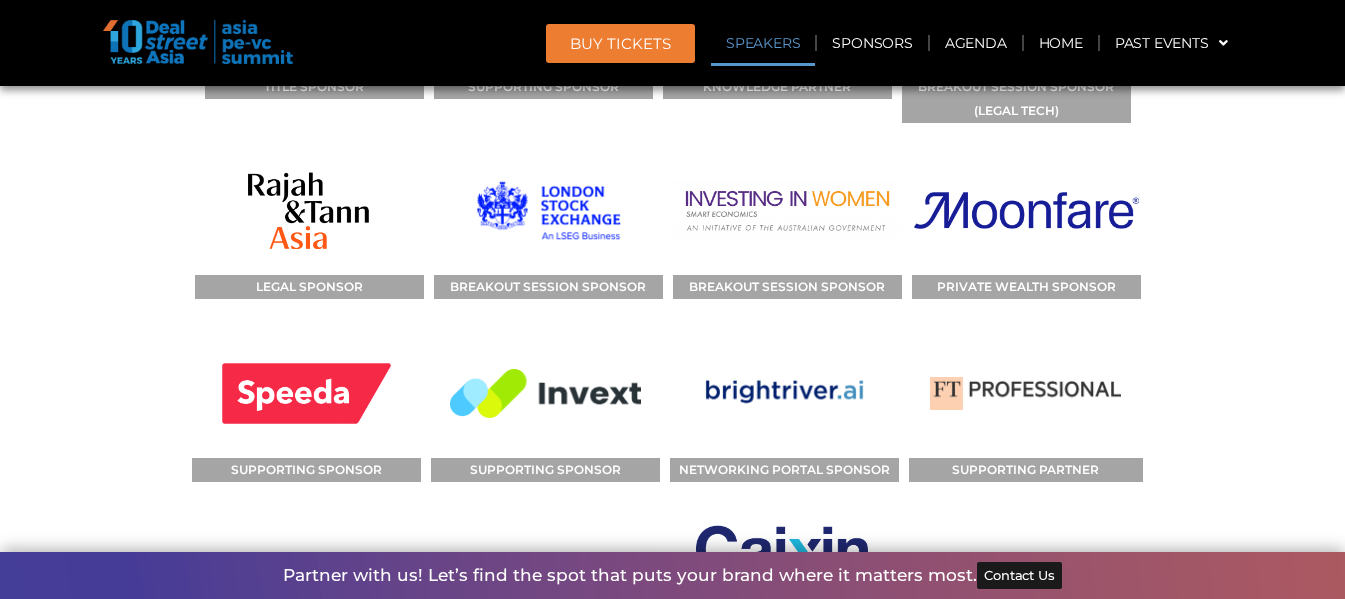 click on "Speakers" 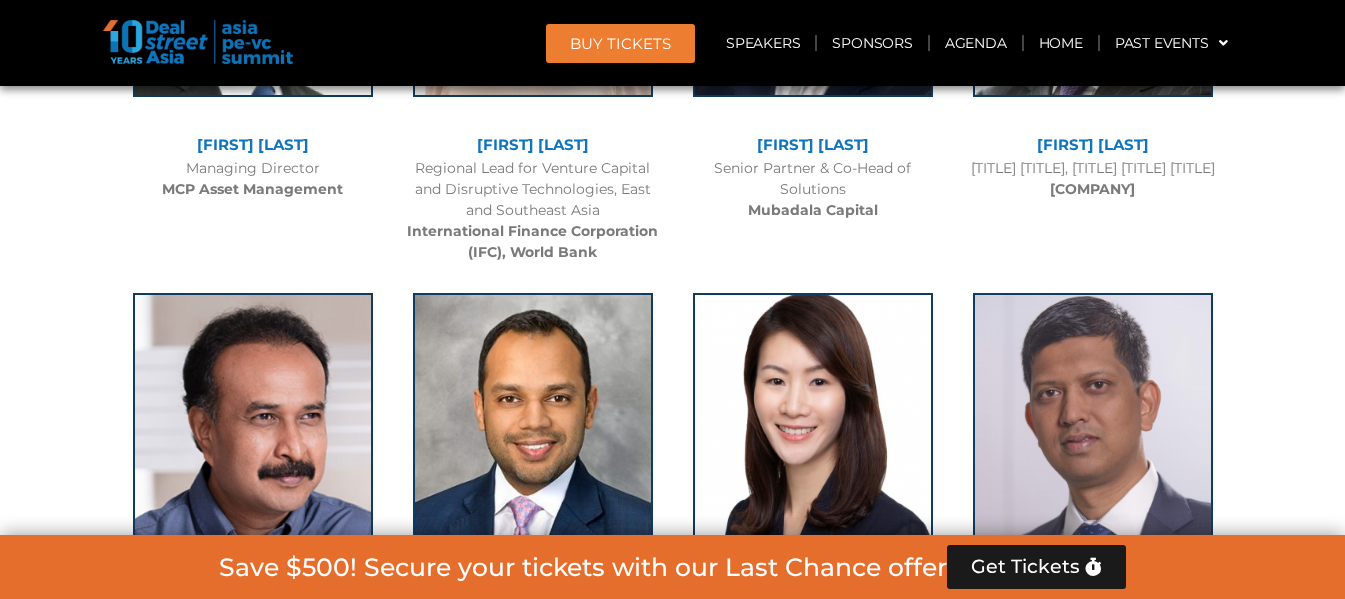 scroll, scrollTop: 5973, scrollLeft: 0, axis: vertical 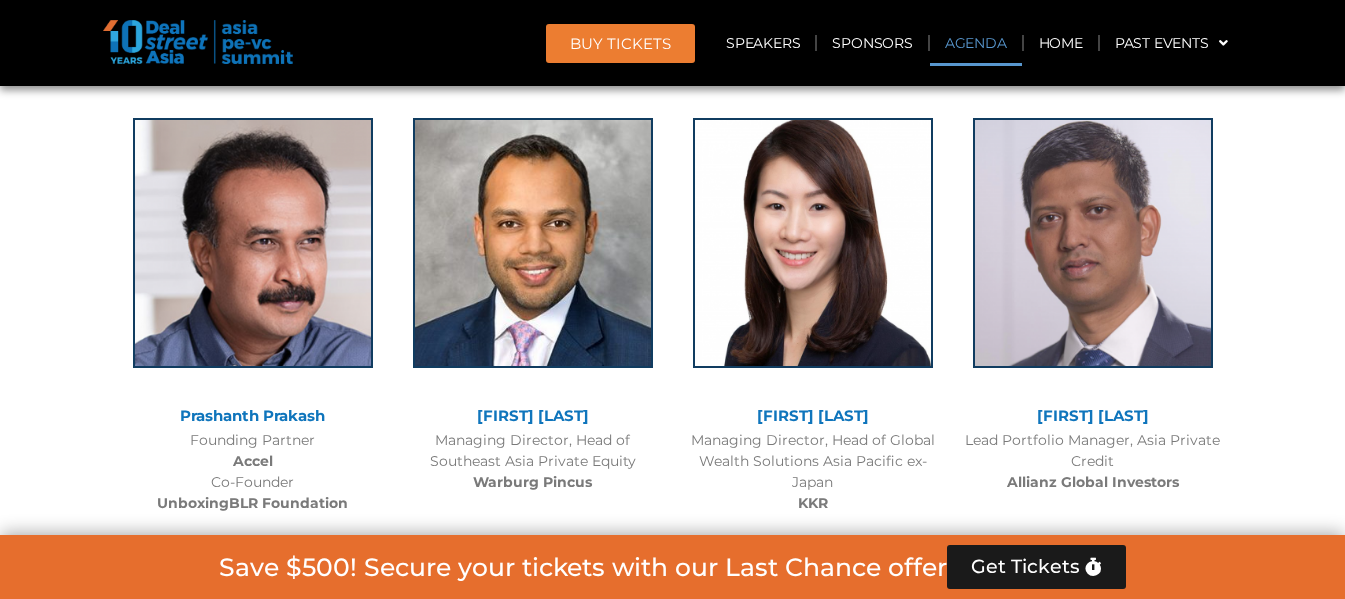 click on "Agenda" 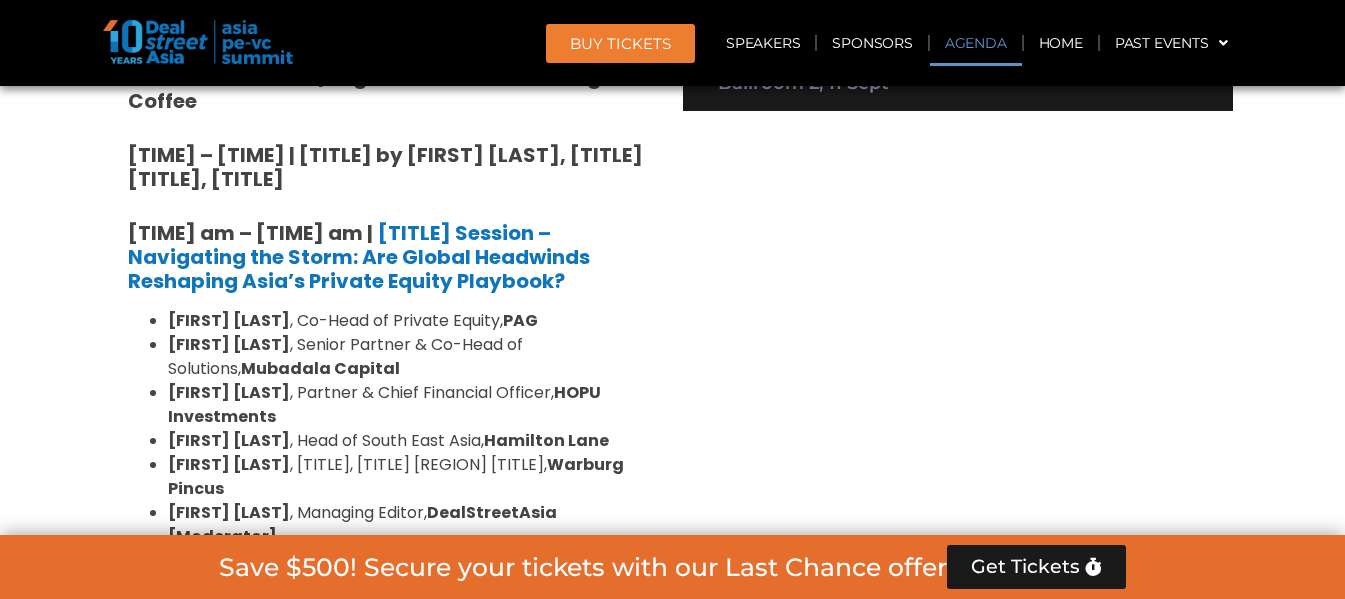 scroll, scrollTop: 1214, scrollLeft: 0, axis: vertical 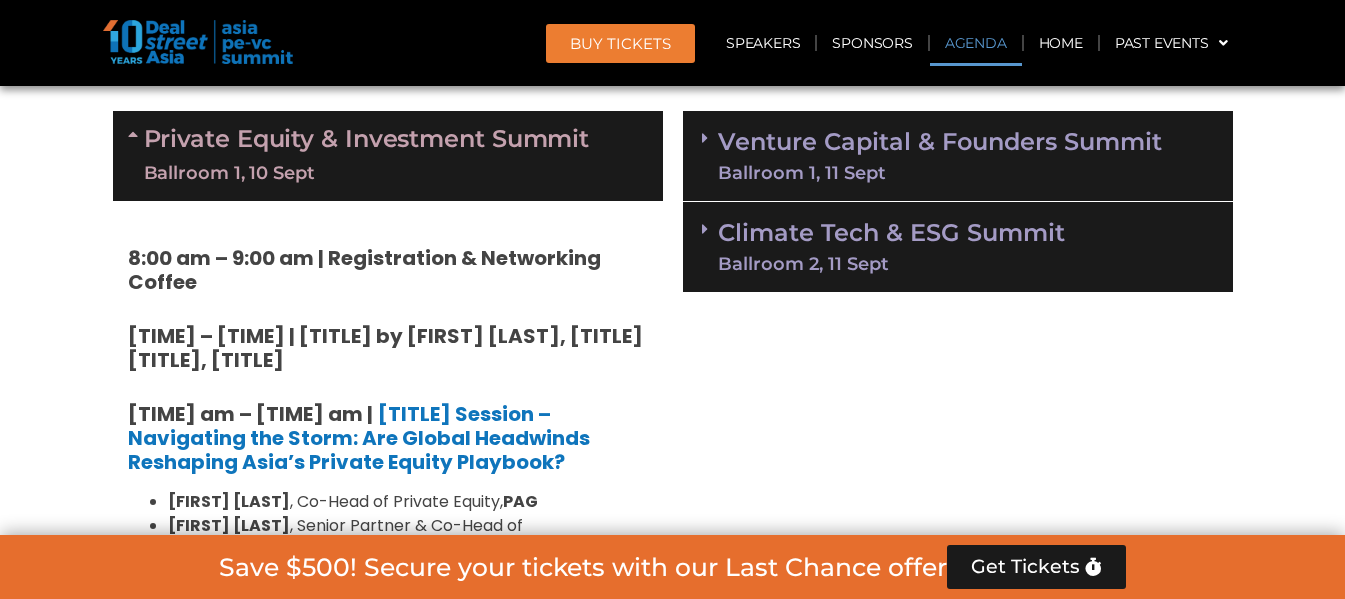click on "Private Equity & Investment Summit  Ballroom 1, 10 Sept" at bounding box center (367, 156) 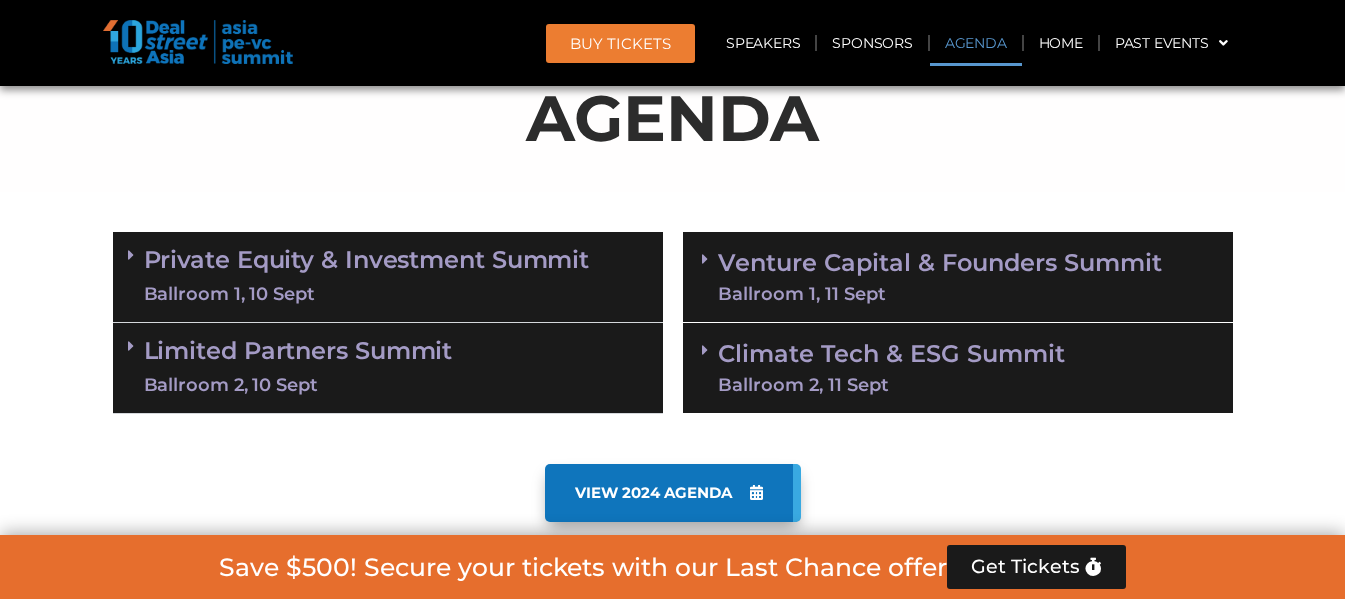 scroll, scrollTop: 1047, scrollLeft: 0, axis: vertical 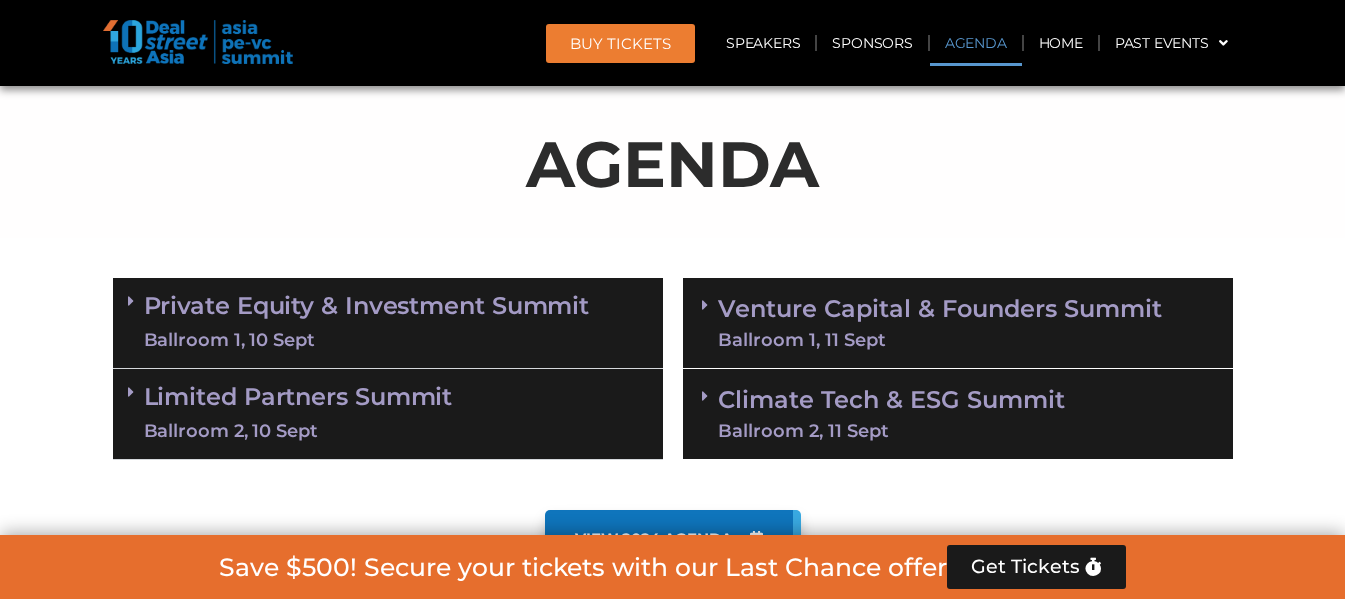 click on "Ballroom 1, 10 Sept" at bounding box center [367, 340] 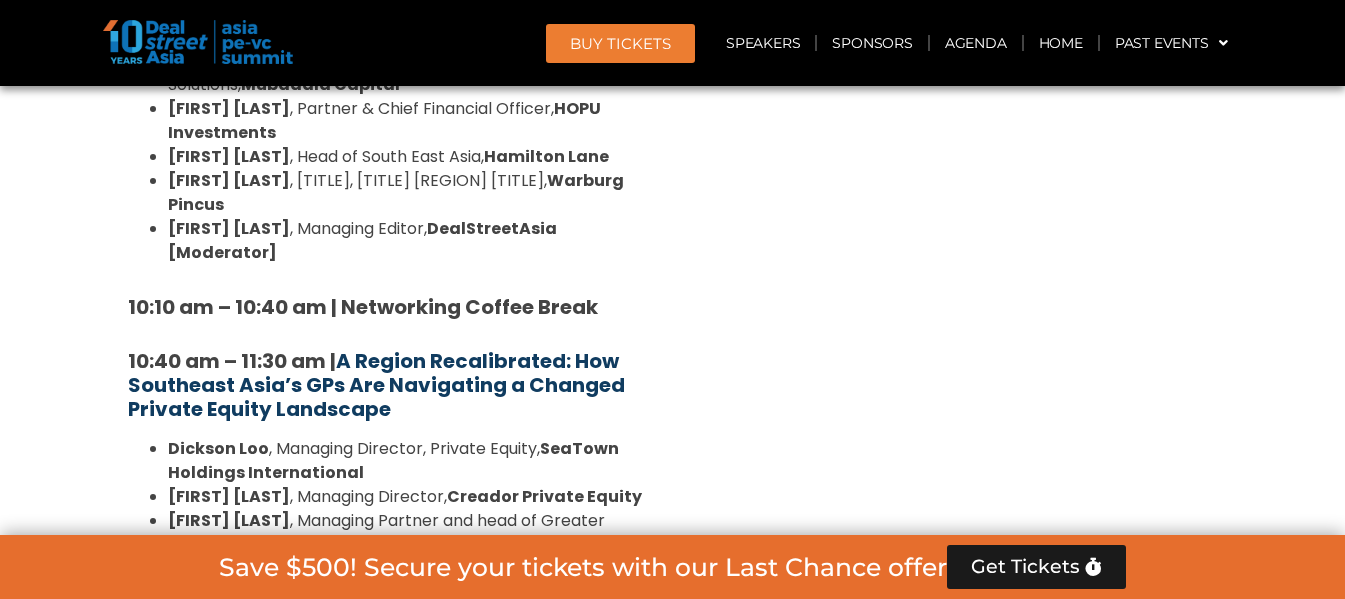 scroll, scrollTop: 1714, scrollLeft: 0, axis: vertical 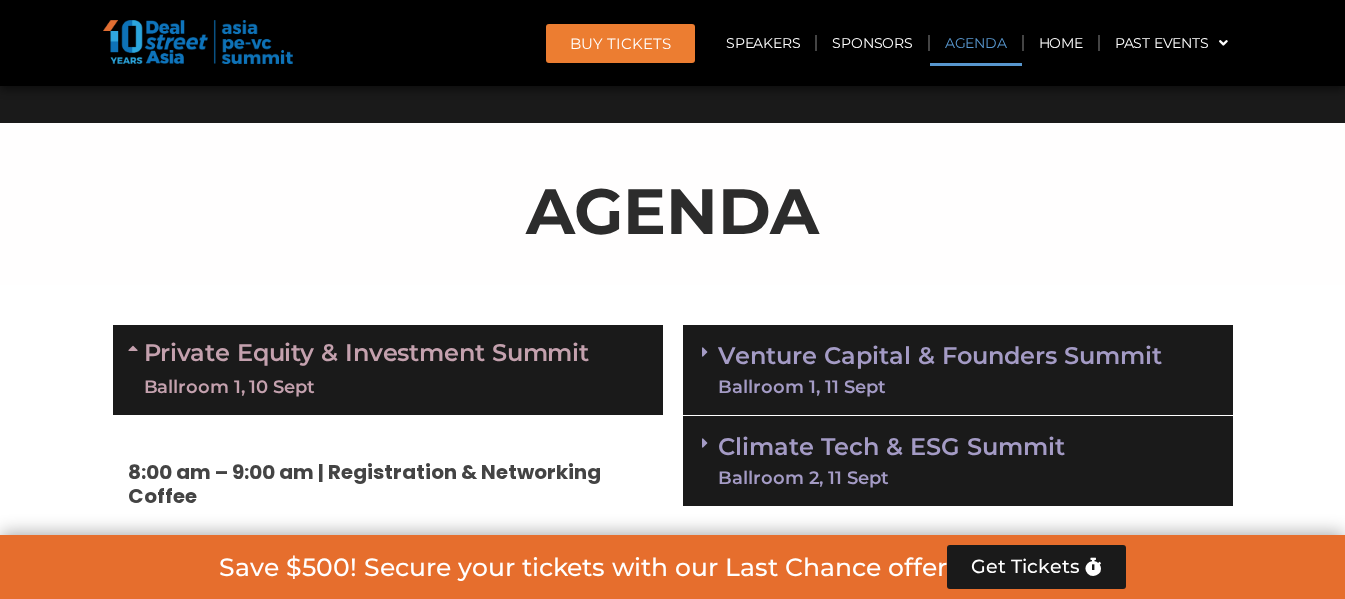 click on "BUY Tickets" at bounding box center [620, 43] 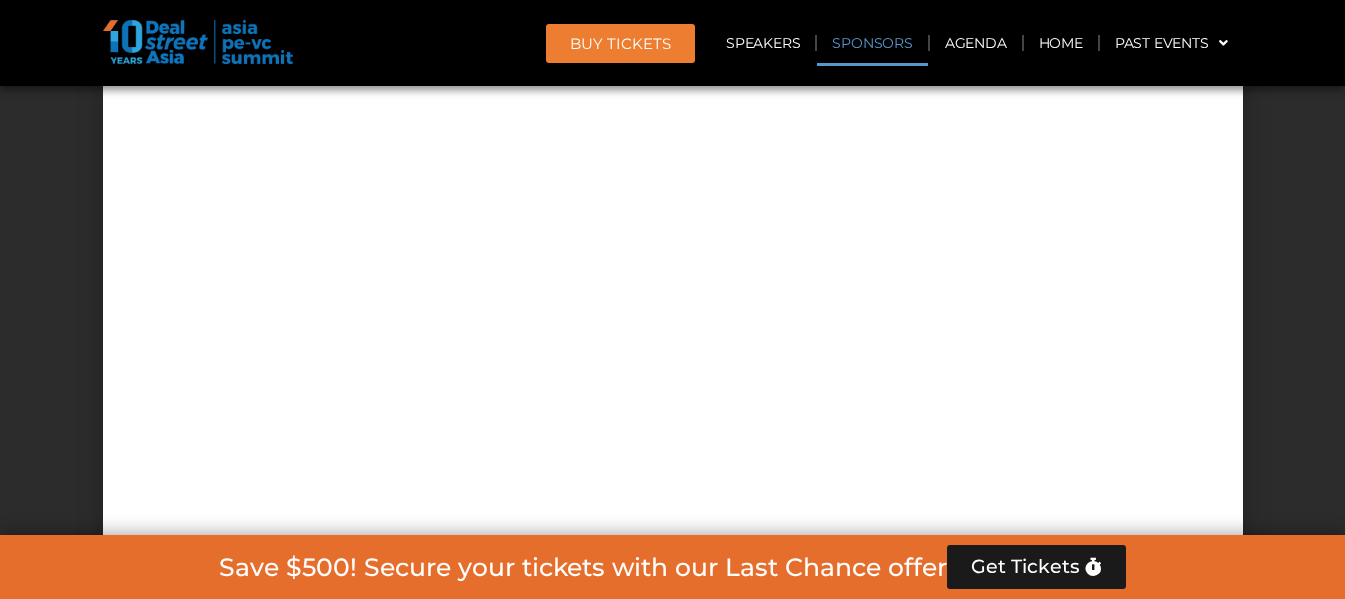scroll, scrollTop: 17534, scrollLeft: 0, axis: vertical 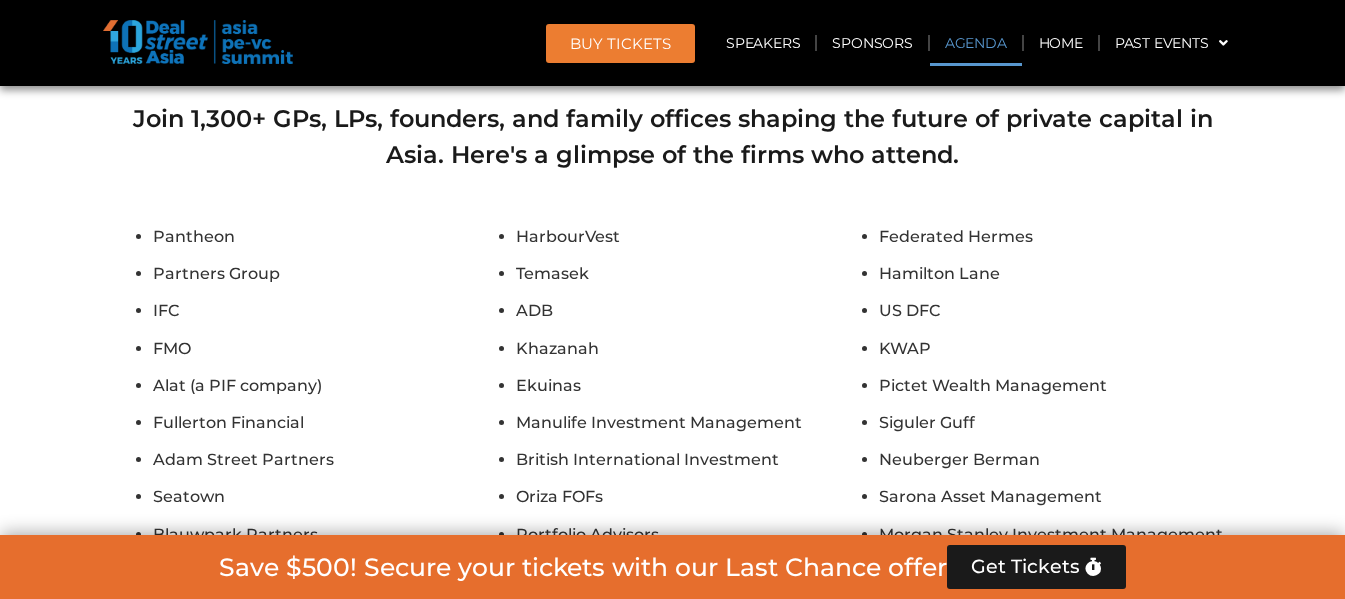 click on "Agenda" 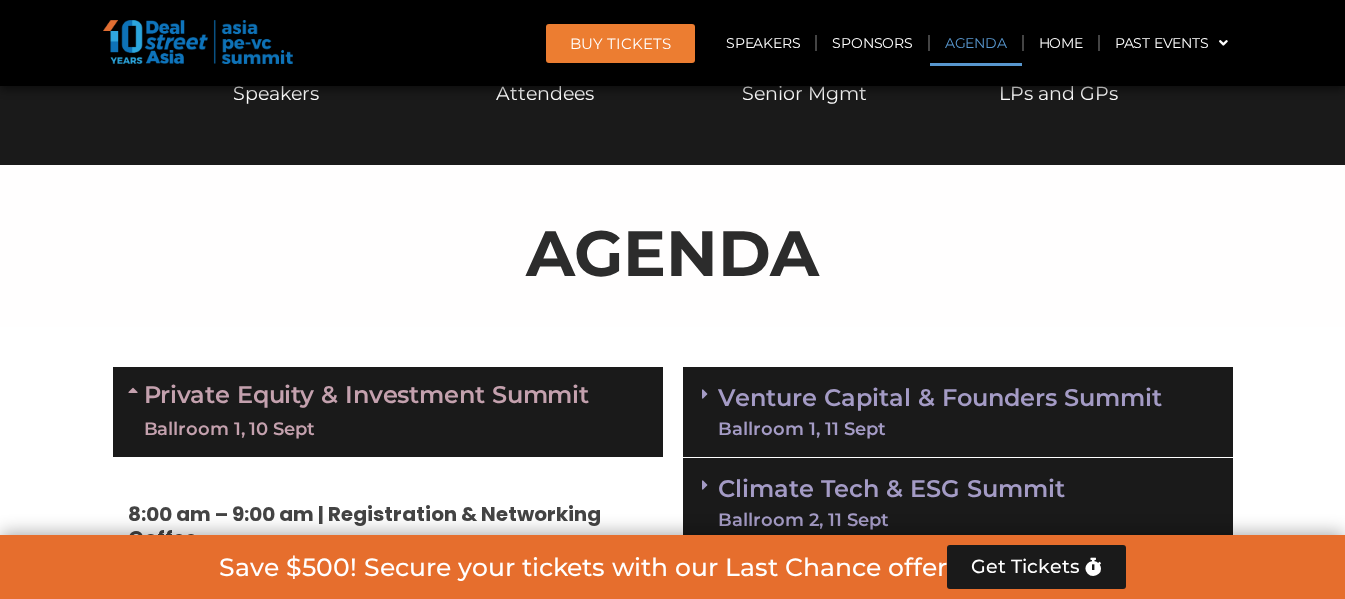 scroll, scrollTop: 1000, scrollLeft: 0, axis: vertical 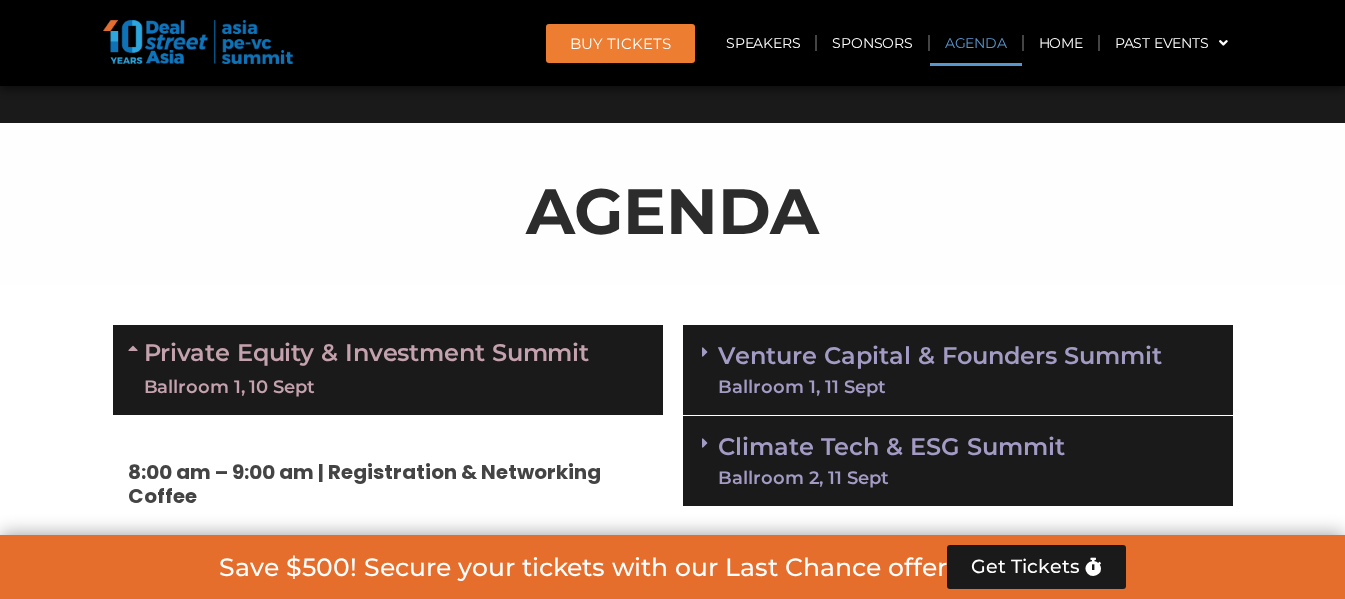 click on "Private Equity & Investment Summit  Ballroom 1, 10 Sept" at bounding box center [388, 370] 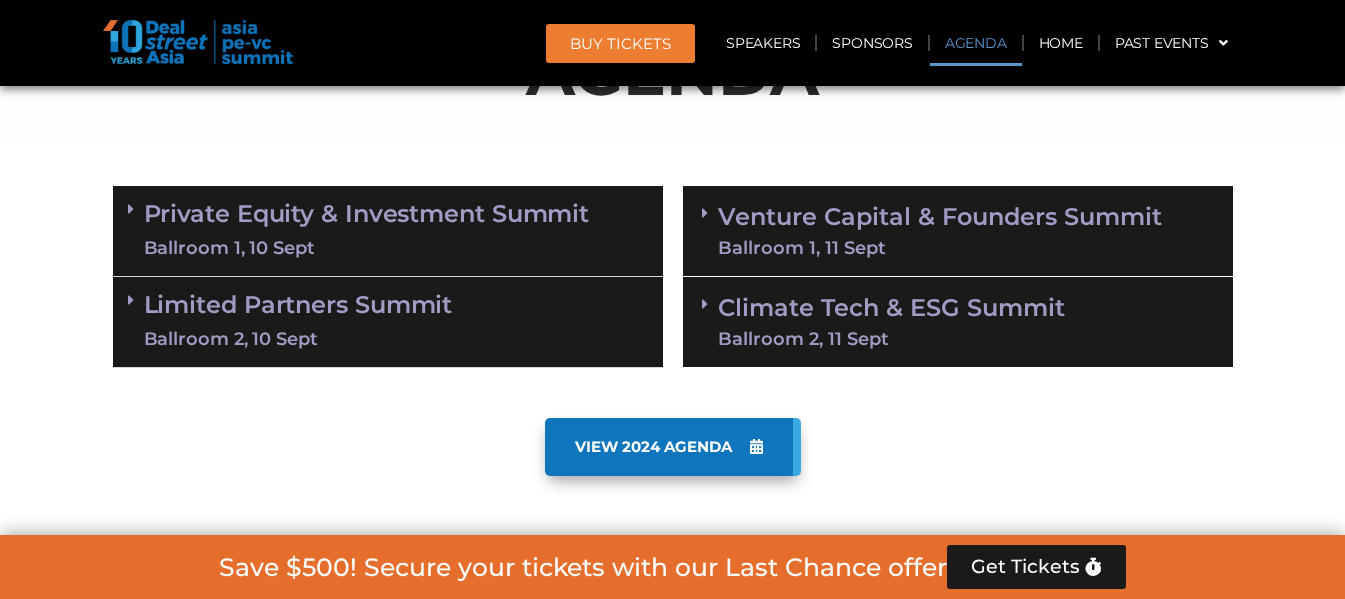 scroll, scrollTop: 1167, scrollLeft: 0, axis: vertical 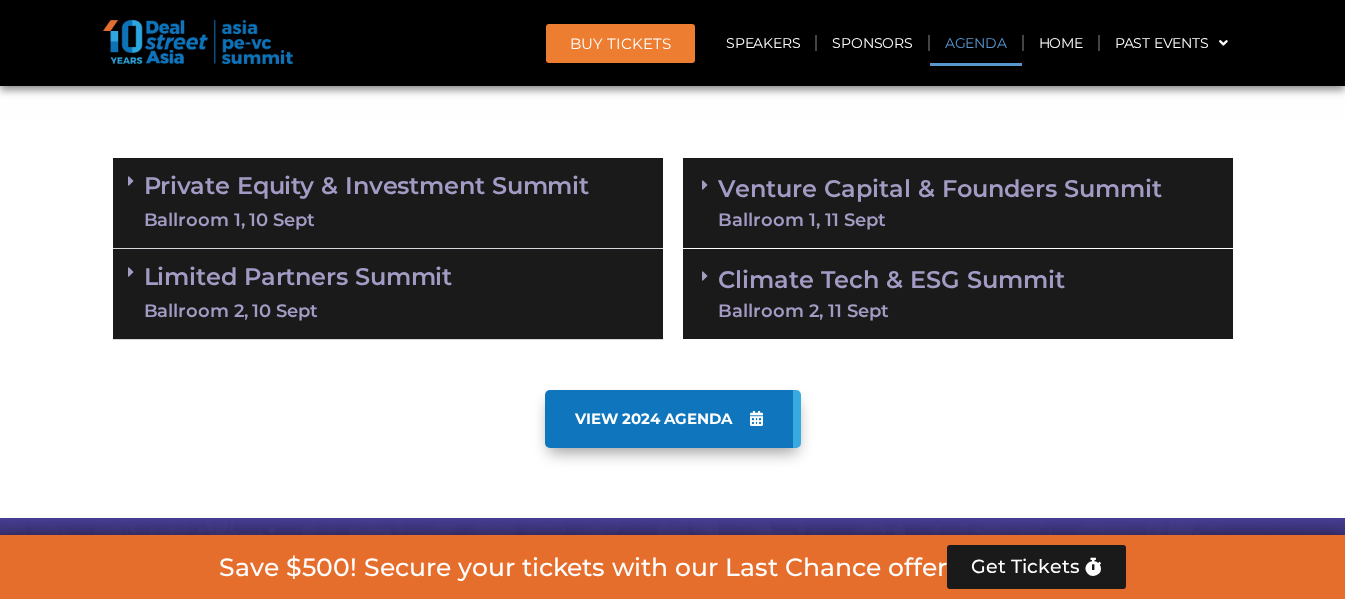 click on "Ballroom 1, 10 Sept" at bounding box center (367, 220) 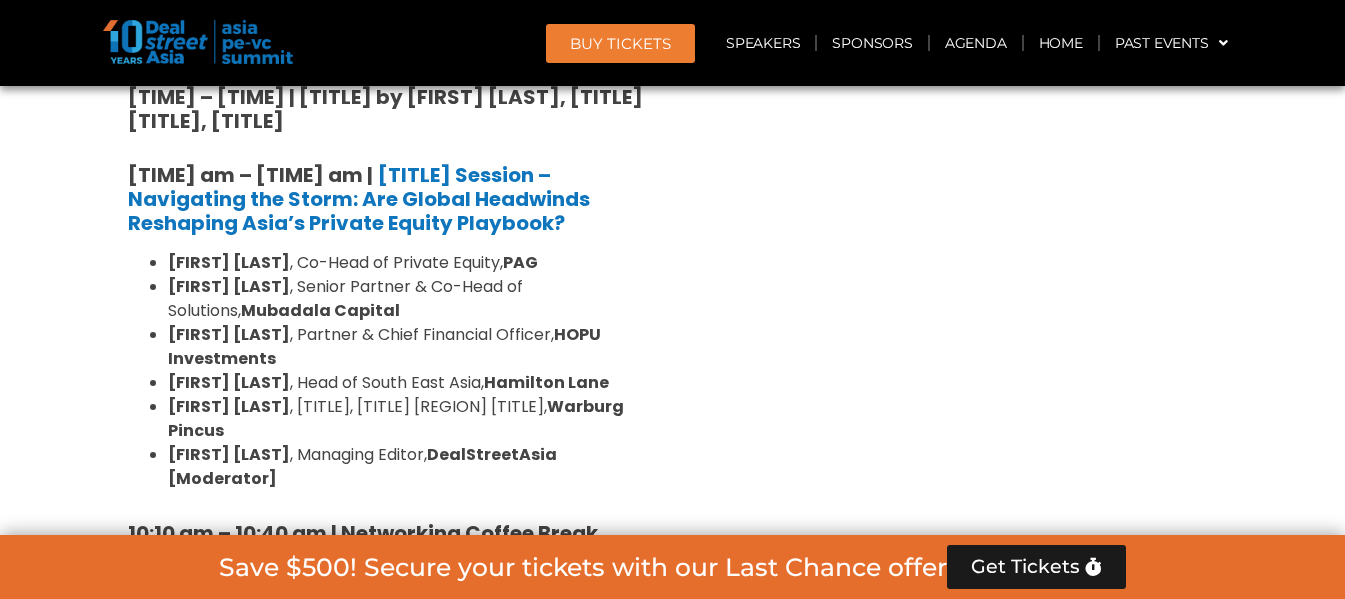 scroll, scrollTop: 1500, scrollLeft: 0, axis: vertical 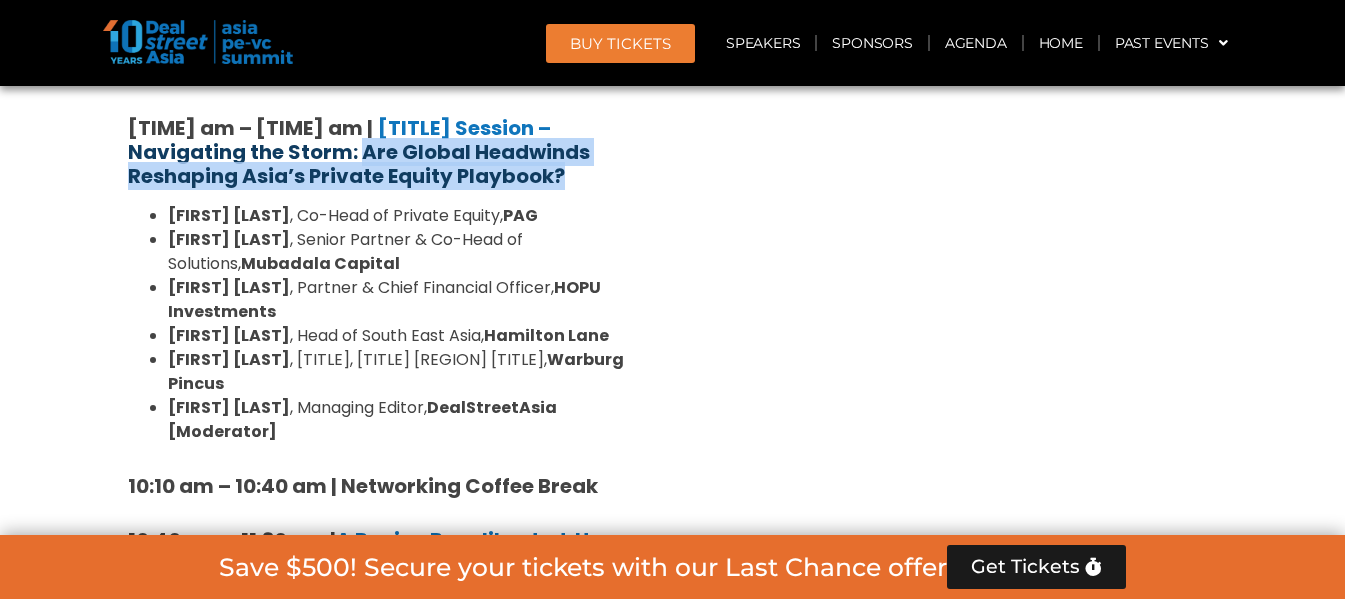 drag, startPoint x: 429, startPoint y: 199, endPoint x: 244, endPoint y: 177, distance: 186.30351 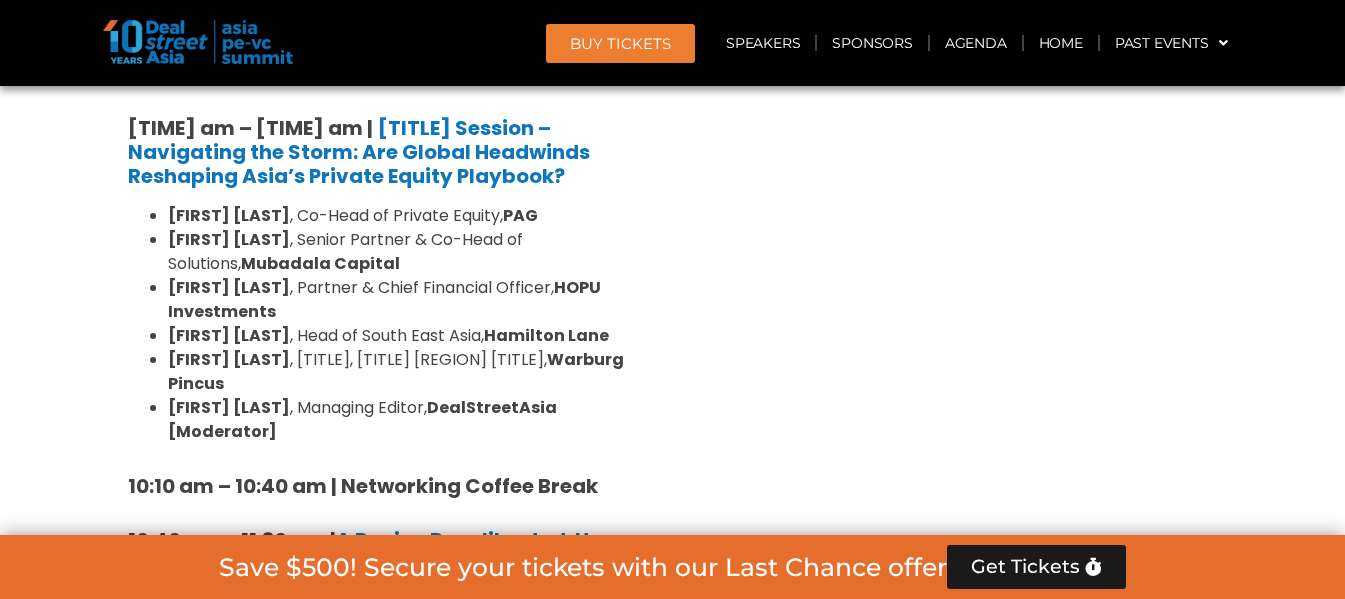 click on "[TITLE] [TITLE] [TITLE] Ballroom 1, [DATE]
[TITLE] Keynote: [COUNTRY] rising – Can [COMPANY]’s [TITLE] strategy transform [SOUTHEAST REGION]’s investment landscape?
[FIRST] [LAST] , [TITLE], [COMPANY]
In conversation with  [FIRST] [LAST] , [TITLE] [TITLE], [TITLE]
[TITLE] chat: [REGION] VC – Decoding investment strategies for next wave of growth
[FIRST] [LAST] , [TITLE], [COMPANY]
[FIRST] [LAST] , [TITLE] [TITLE], [COMPANY]
In conversation with  [FIRST] [LAST] , [TITLE], [TITLE] [TITLE]
Why SE [REGION] Venture Capital Is Still Worth the Bet: LP [TITLE] GP Perspectives
[FIRST] [LAST] , [TITLE], [COMPANY]
[FIRST] [LAST] , [TITLE] [TITLE] [TITLE] [TITLE] [TITLE], [COMPANY]
[FIRST] [LAST], [TITLE] [TITLE], [COMPANY]" at bounding box center (958, 1410) 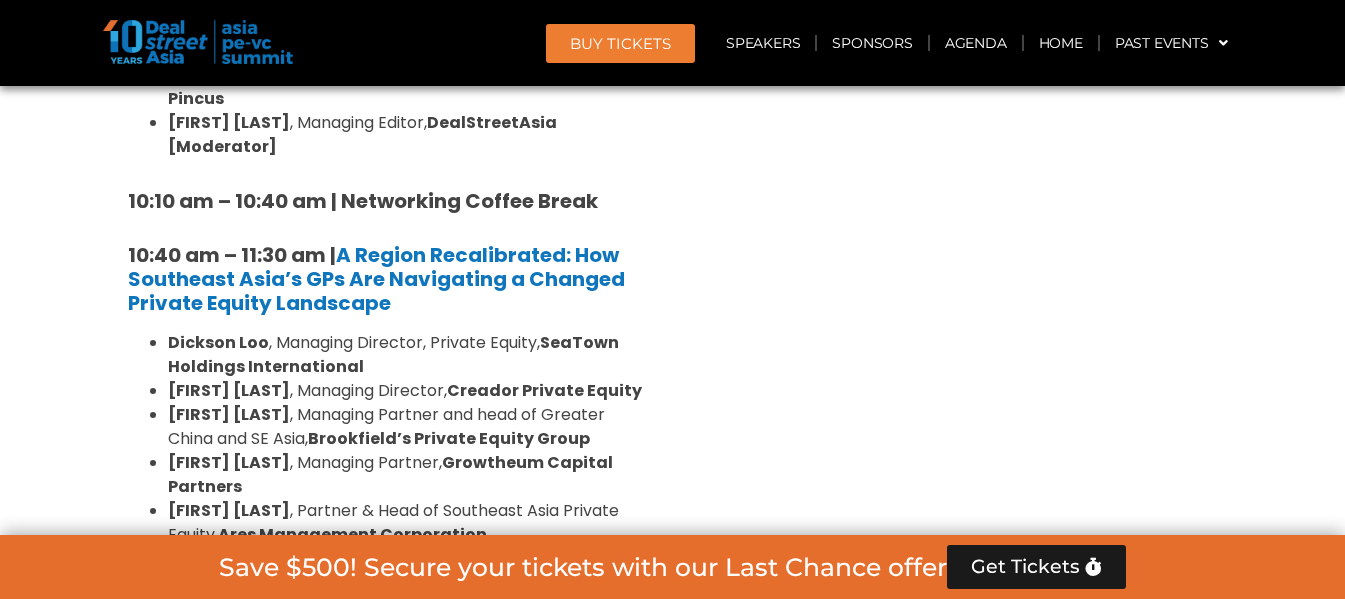 scroll, scrollTop: 1833, scrollLeft: 0, axis: vertical 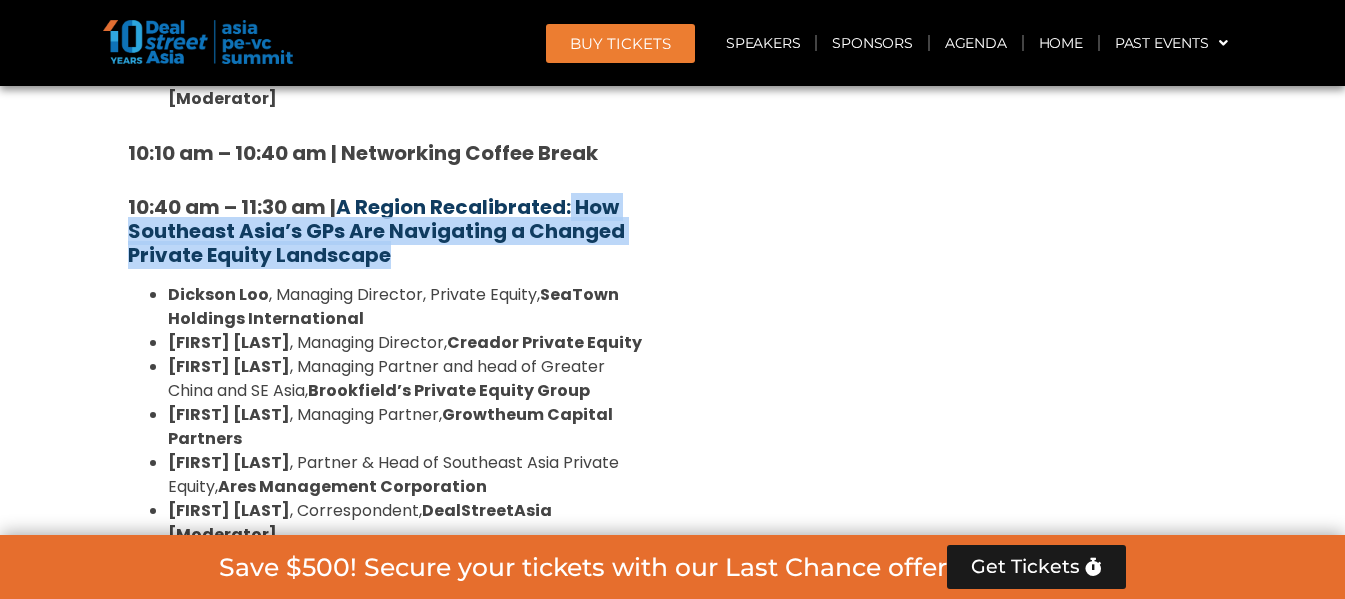 drag, startPoint x: 400, startPoint y: 265, endPoint x: 573, endPoint y: 212, distance: 180.93645 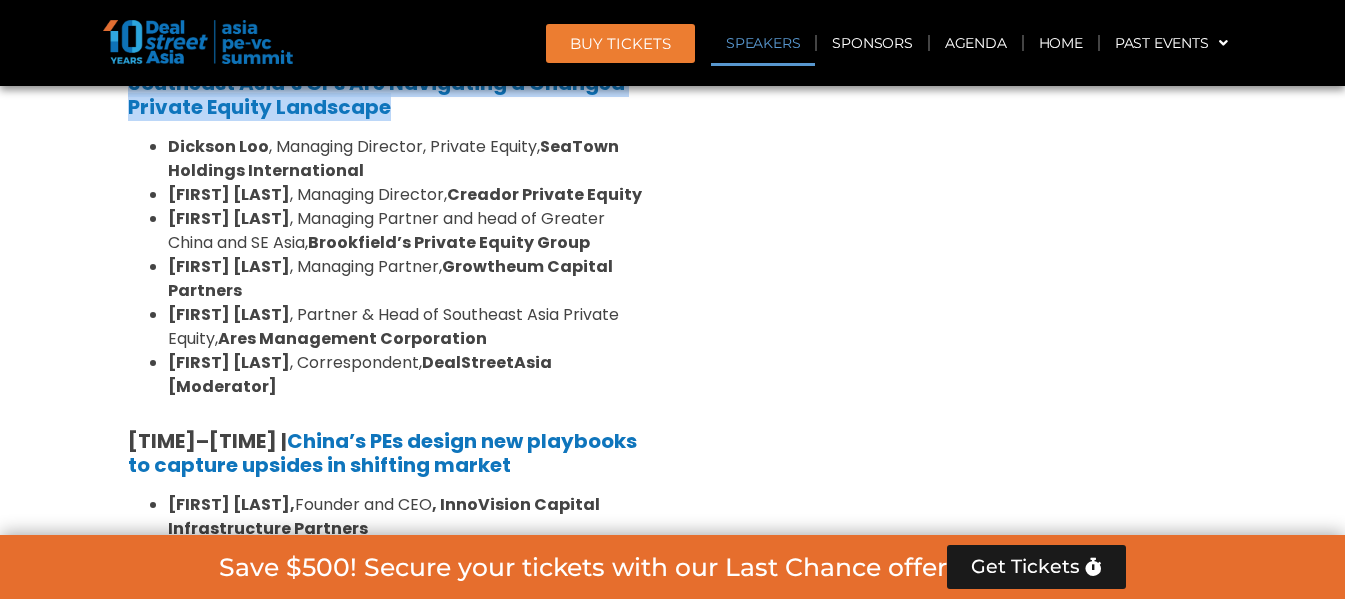 scroll, scrollTop: 2167, scrollLeft: 0, axis: vertical 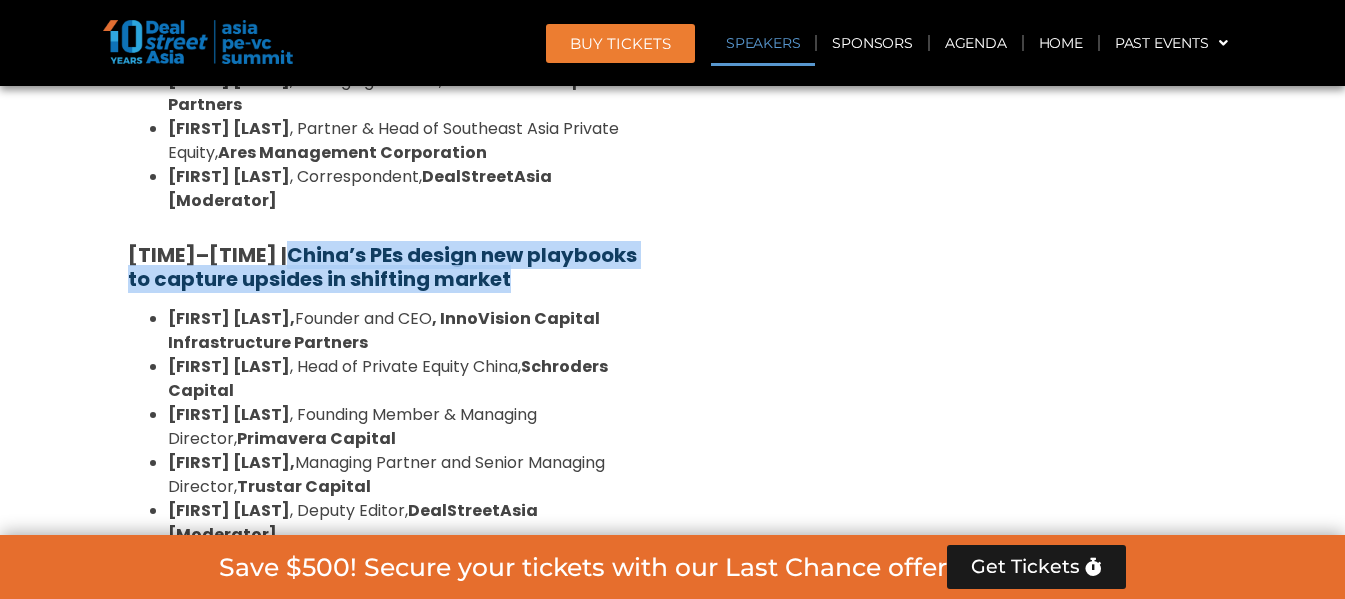 drag, startPoint x: 646, startPoint y: 279, endPoint x: 340, endPoint y: 255, distance: 306.93973 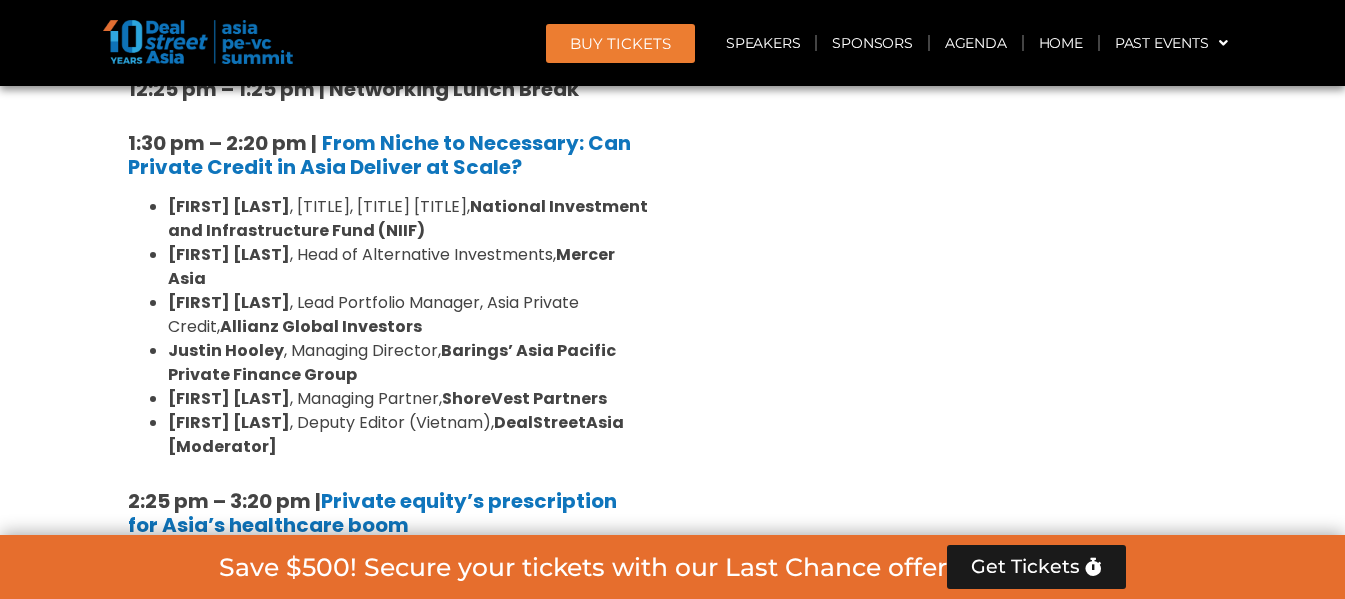 scroll, scrollTop: 2500, scrollLeft: 0, axis: vertical 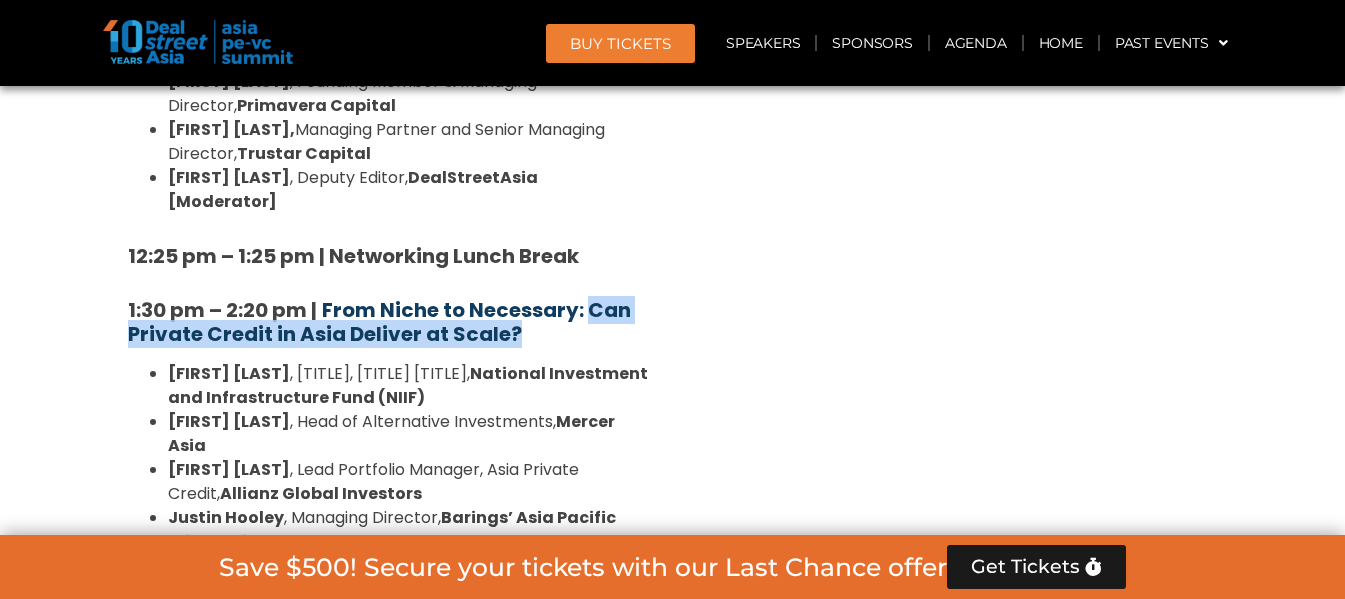 drag, startPoint x: 557, startPoint y: 290, endPoint x: 591, endPoint y: 267, distance: 41.04875 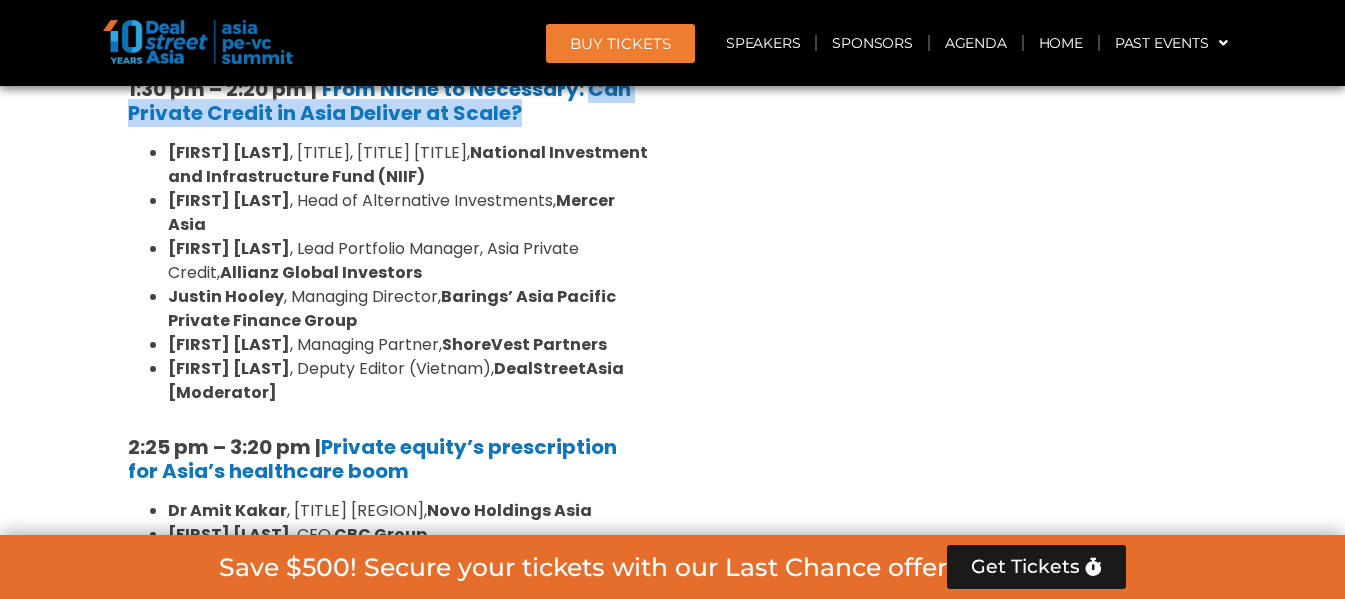 scroll, scrollTop: 2833, scrollLeft: 0, axis: vertical 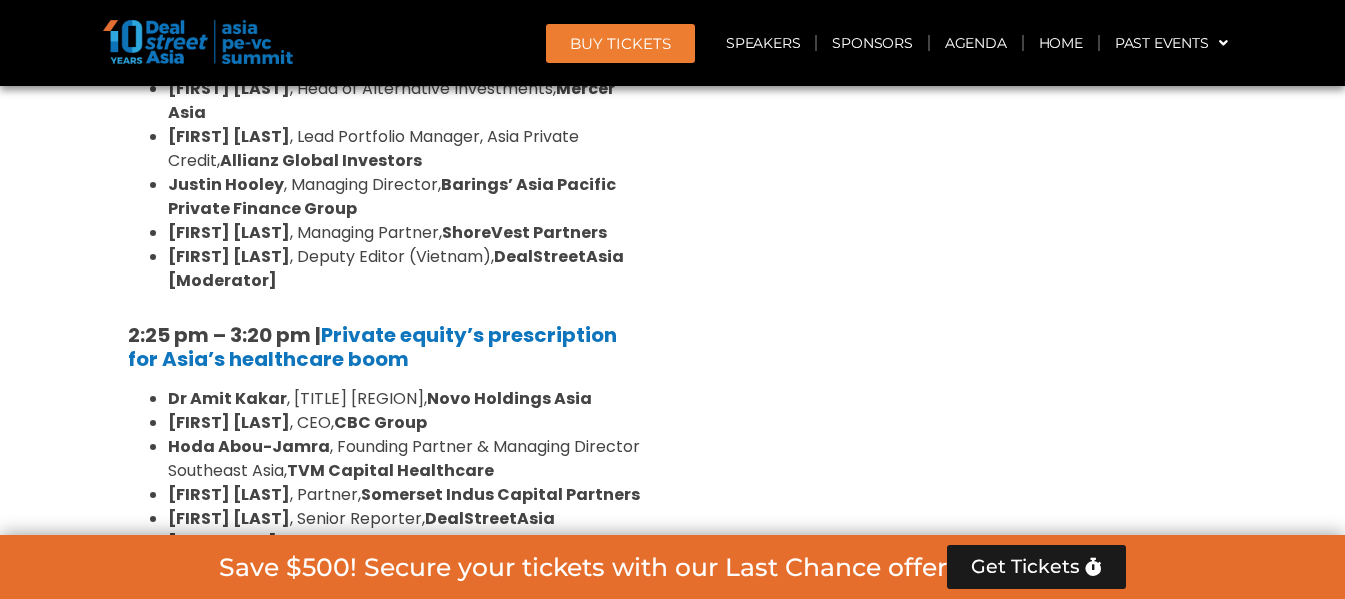 drag, startPoint x: 437, startPoint y: 286, endPoint x: 413, endPoint y: 286, distance: 24 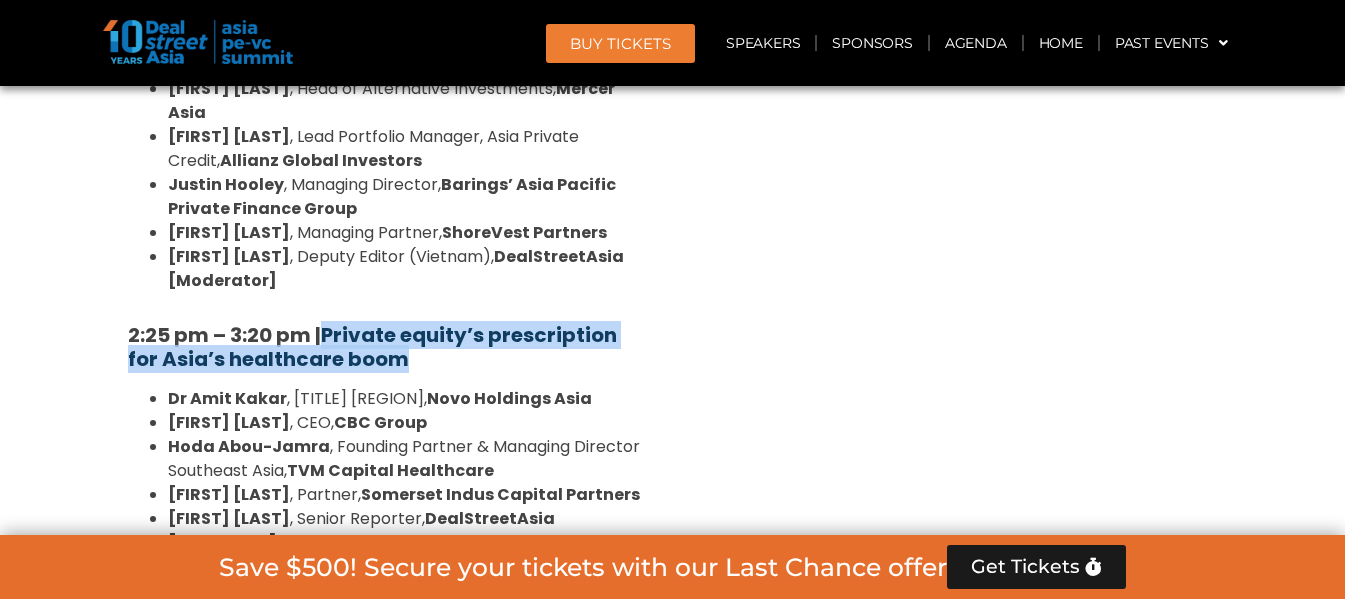 drag, startPoint x: 412, startPoint y: 286, endPoint x: 329, endPoint y: 270, distance: 84.5281 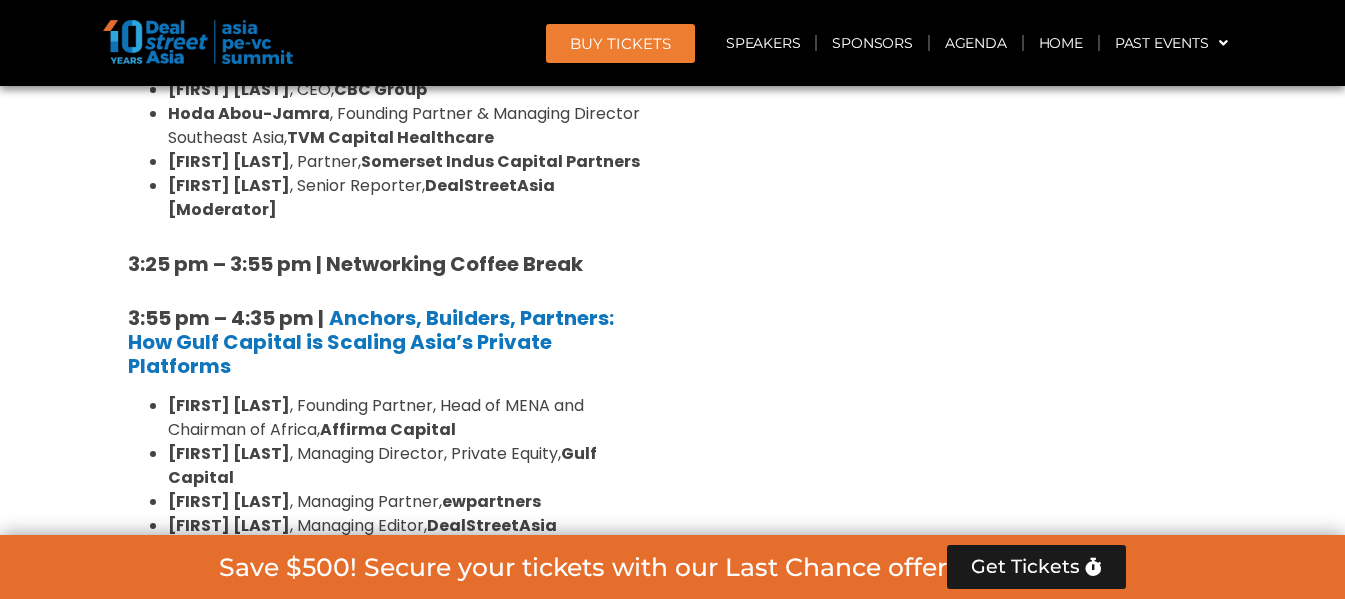 scroll, scrollTop: 3167, scrollLeft: 0, axis: vertical 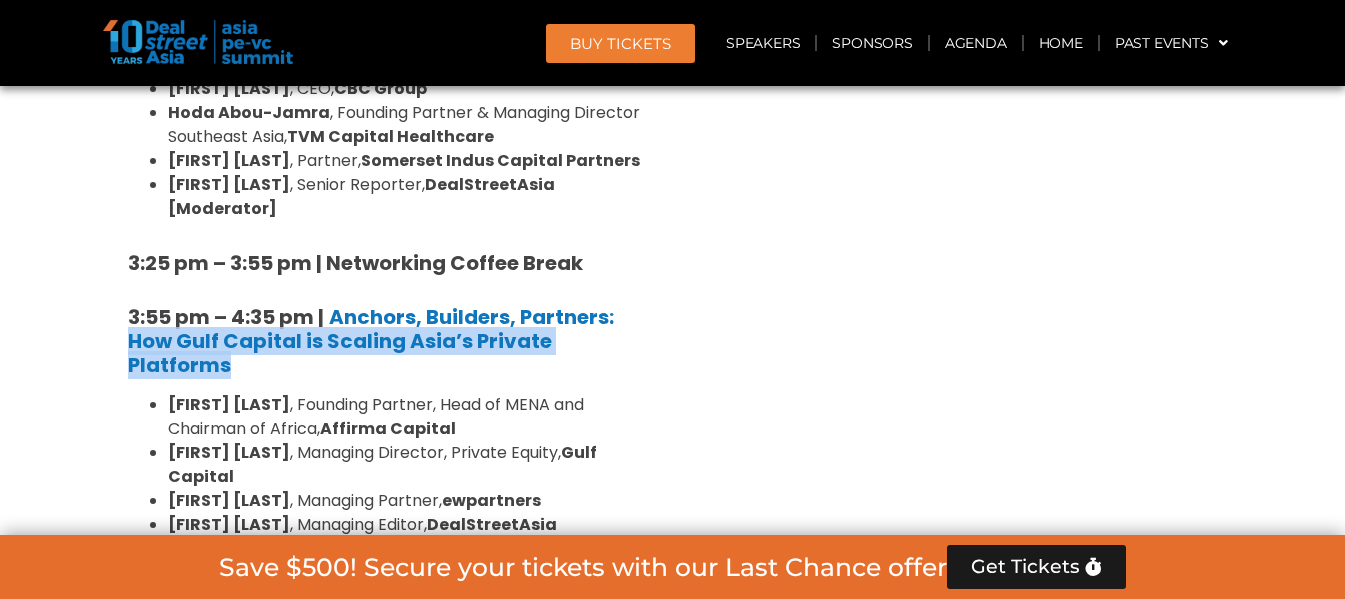 drag, startPoint x: 248, startPoint y: 272, endPoint x: 105, endPoint y: 237, distance: 147.22092 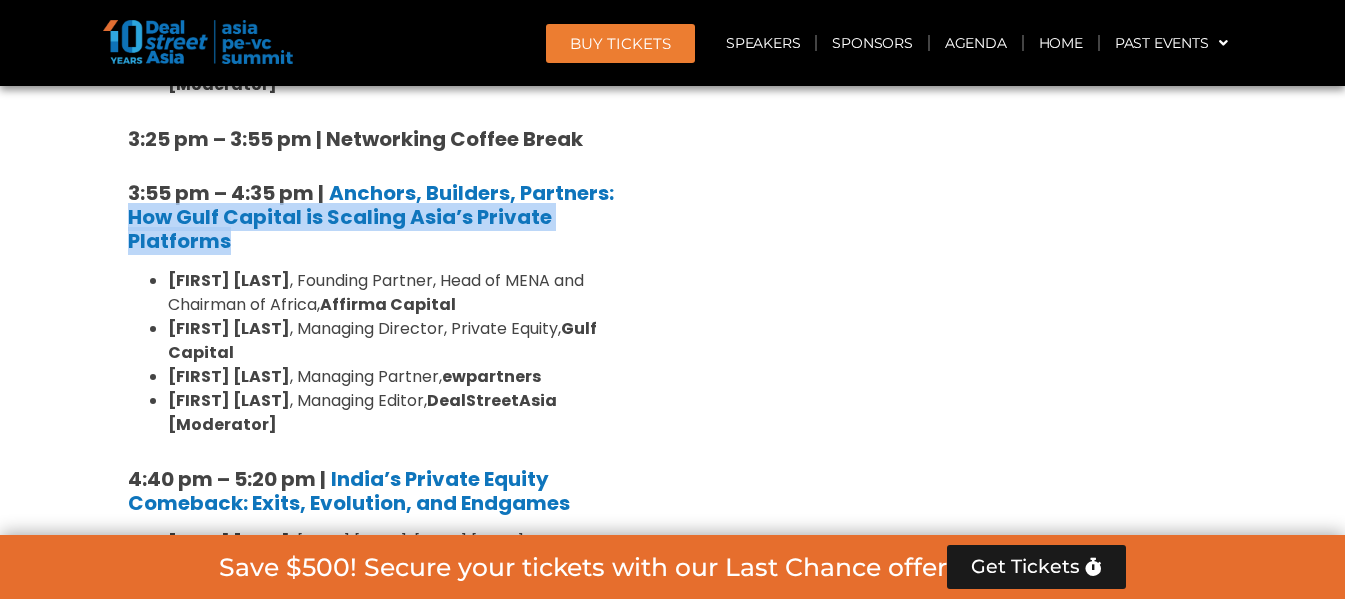 scroll, scrollTop: 3333, scrollLeft: 0, axis: vertical 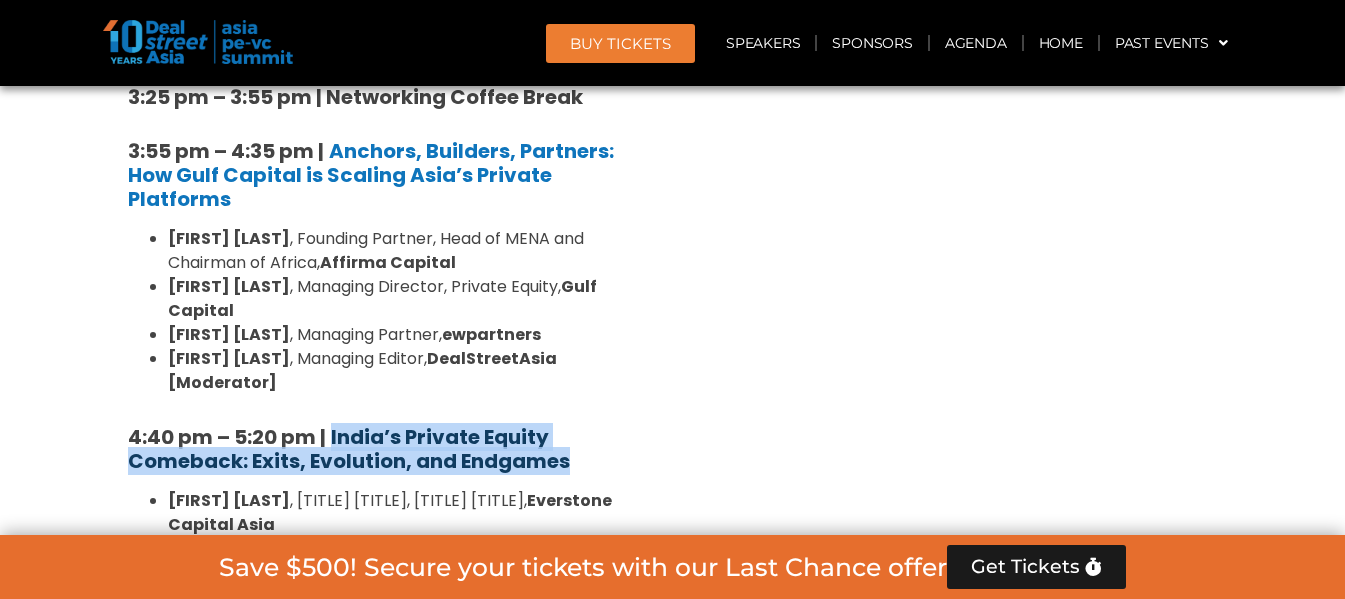 drag, startPoint x: 588, startPoint y: 339, endPoint x: 334, endPoint y: 321, distance: 254.637 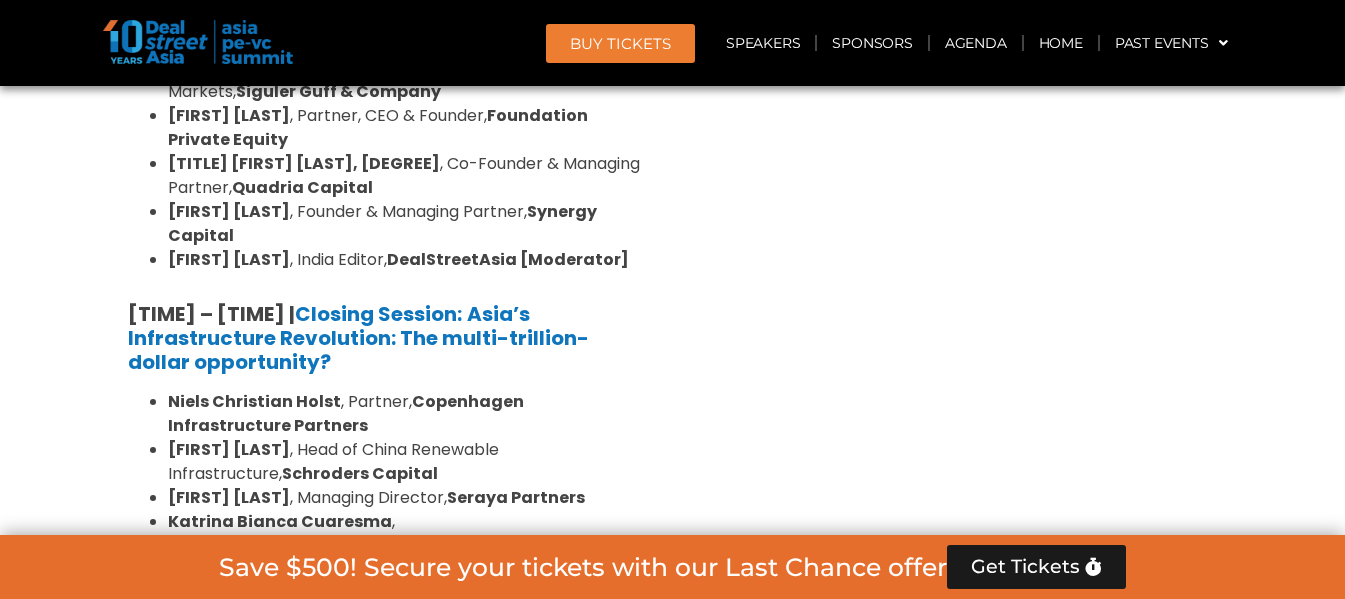 scroll, scrollTop: 3833, scrollLeft: 0, axis: vertical 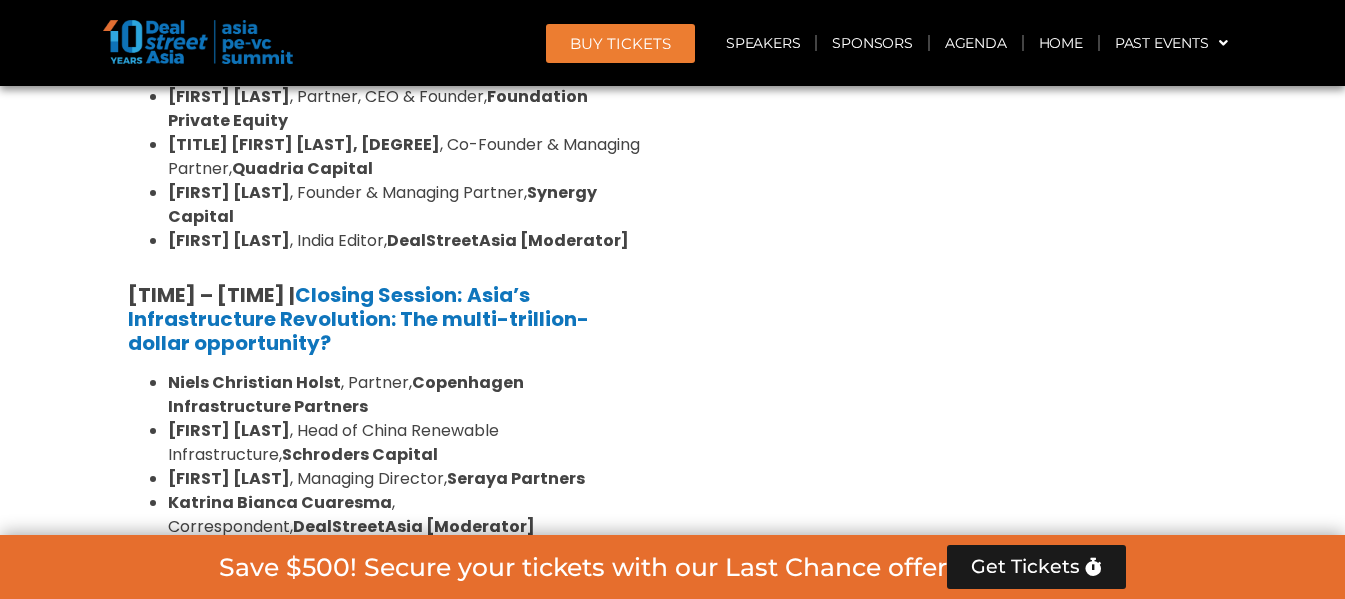 drag, startPoint x: 289, startPoint y: 254, endPoint x: 270, endPoint y: 254, distance: 19 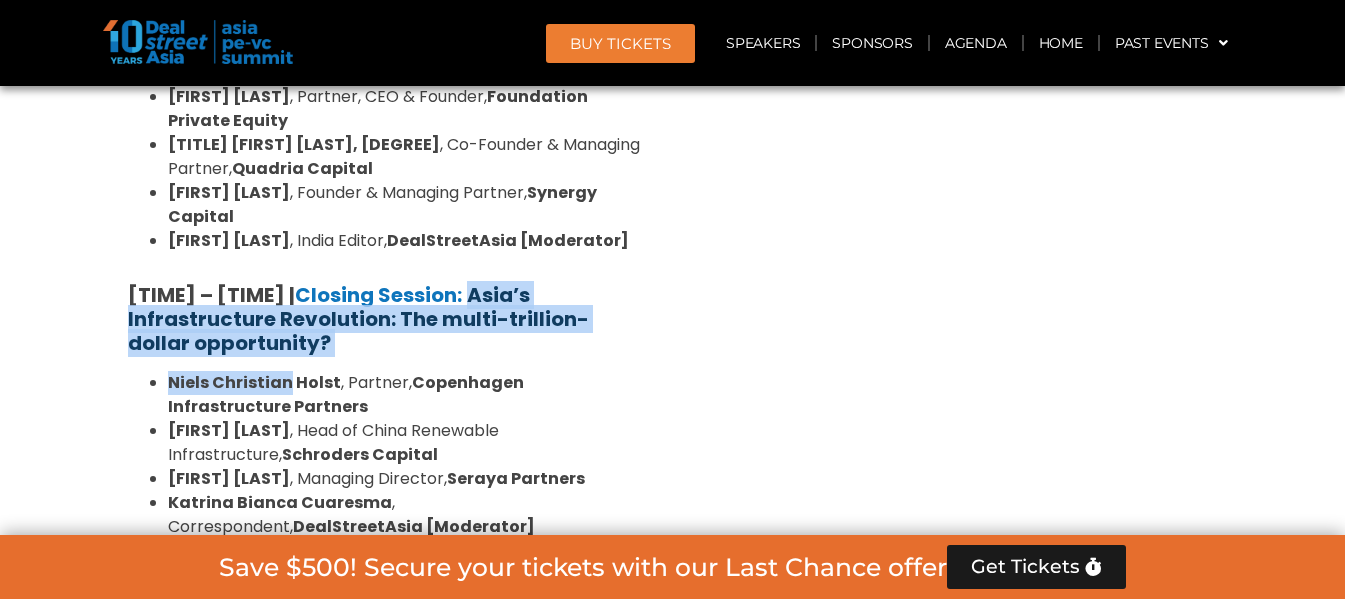 drag, startPoint x: 289, startPoint y: 267, endPoint x: 508, endPoint y: 203, distance: 228.16003 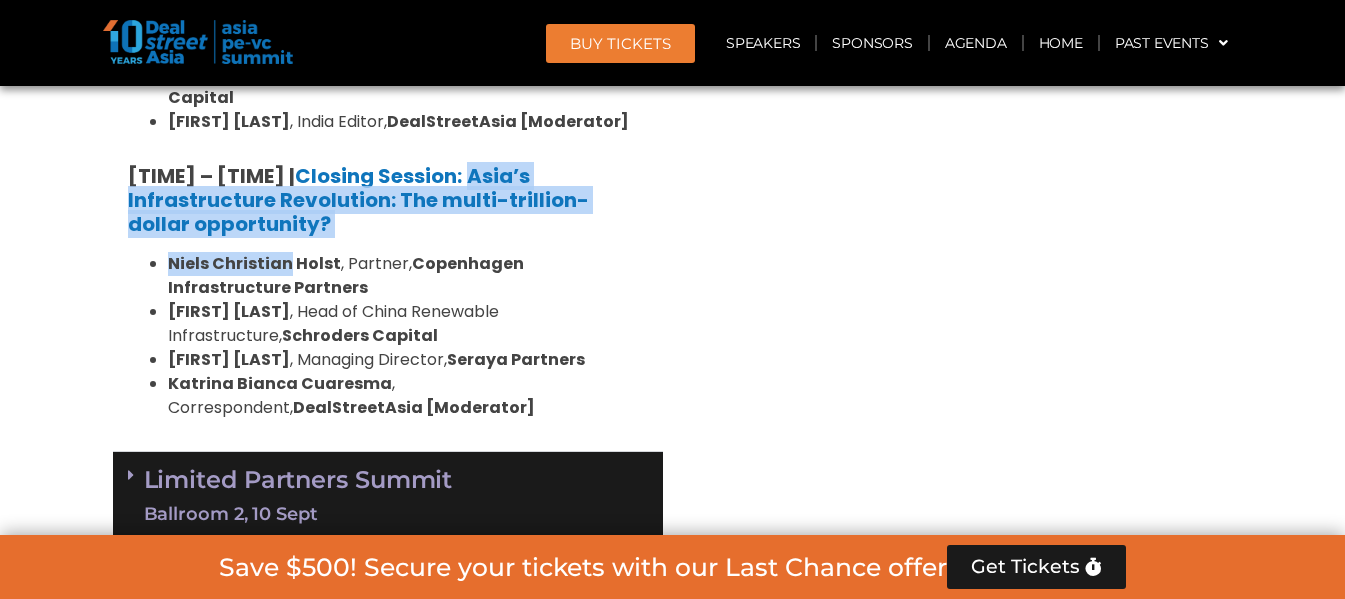 scroll, scrollTop: 4000, scrollLeft: 0, axis: vertical 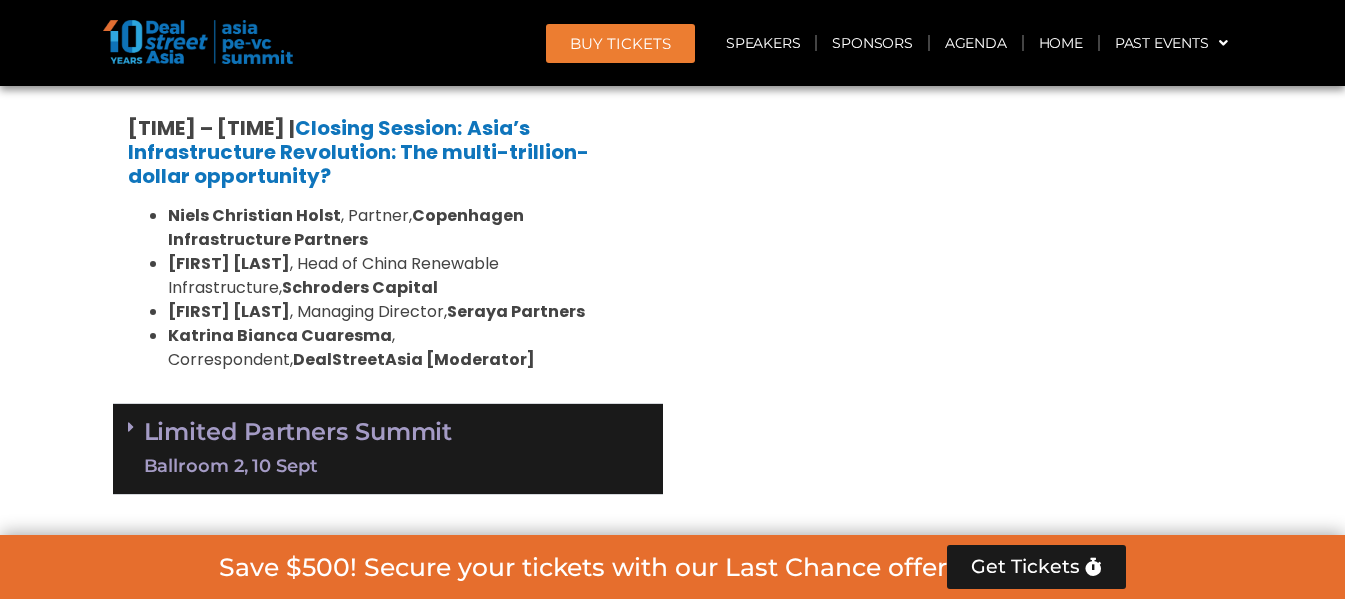 click on "Limited Partners Summit  Ballroom 2, 10 Sept" at bounding box center [388, 449] 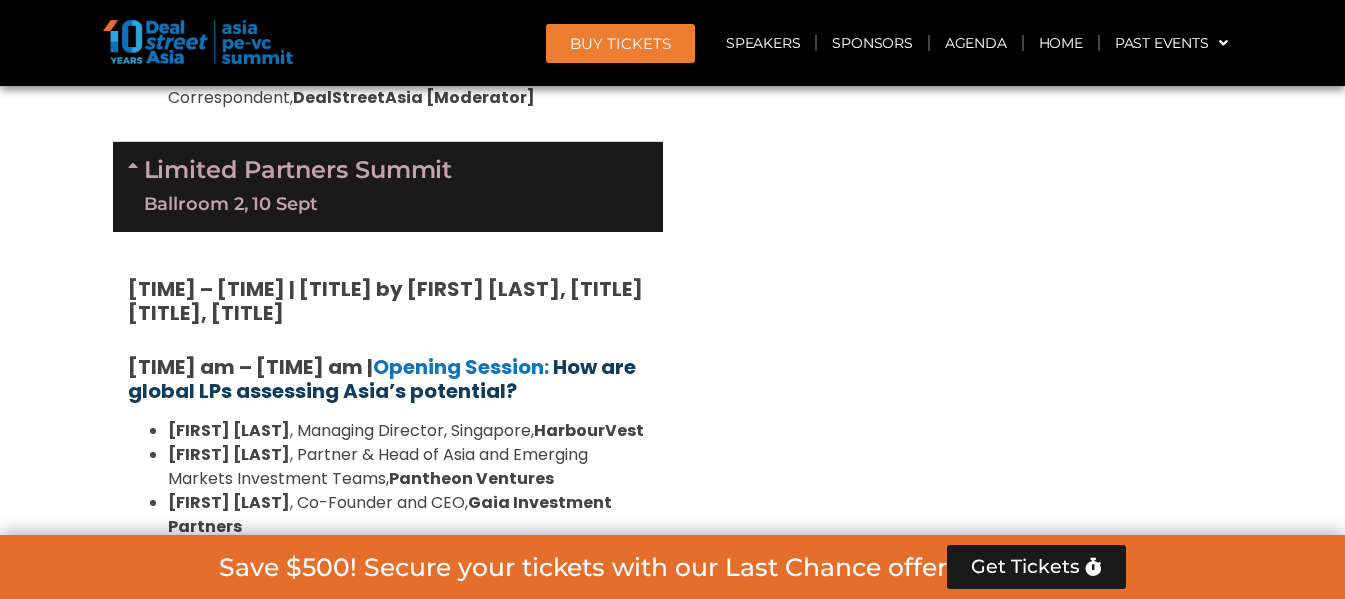 scroll, scrollTop: 4333, scrollLeft: 0, axis: vertical 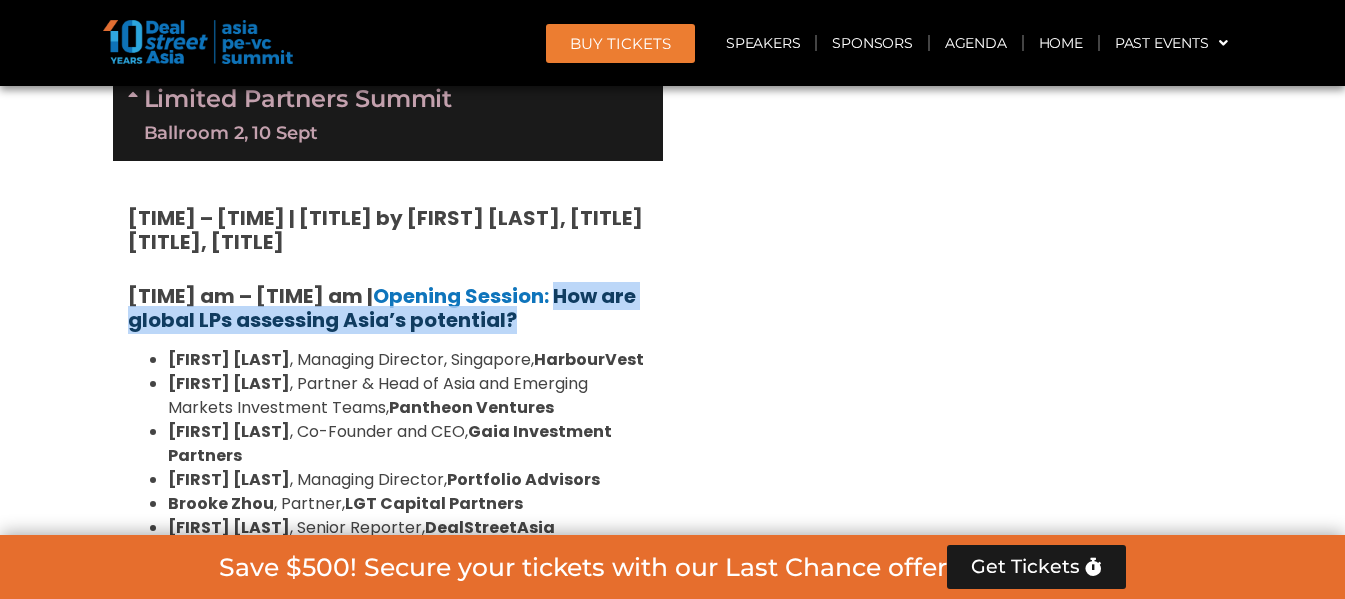 drag, startPoint x: 541, startPoint y: 246, endPoint x: 522, endPoint y: 223, distance: 29.832869 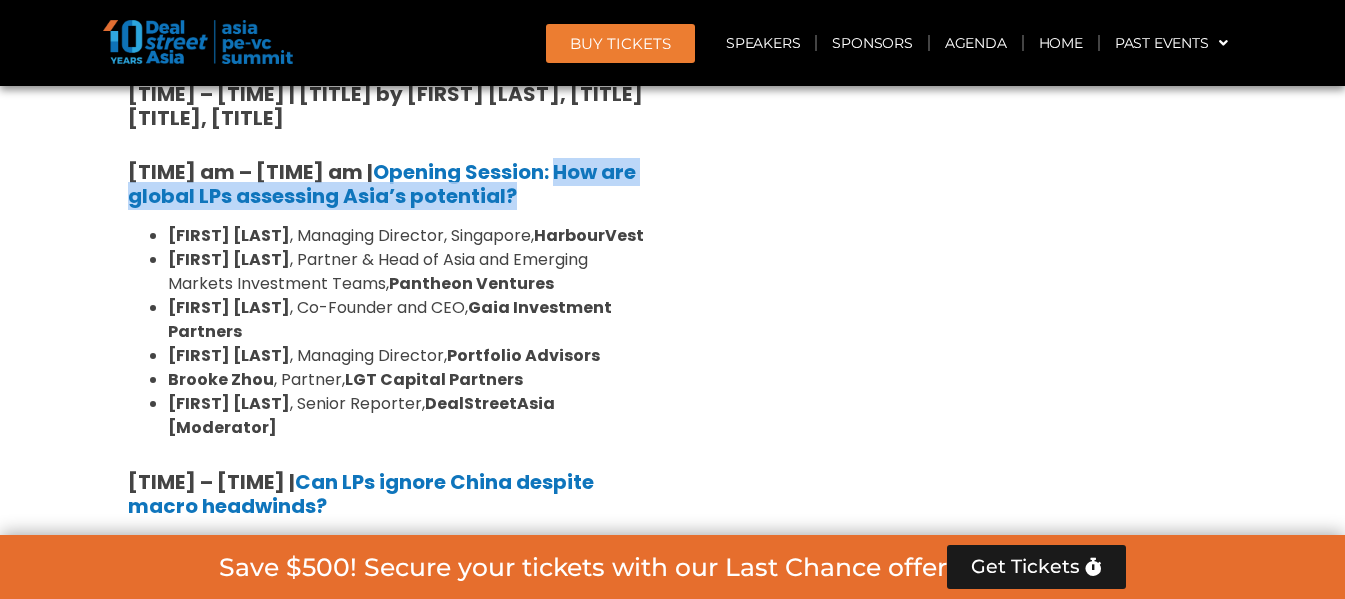 scroll, scrollTop: 4500, scrollLeft: 0, axis: vertical 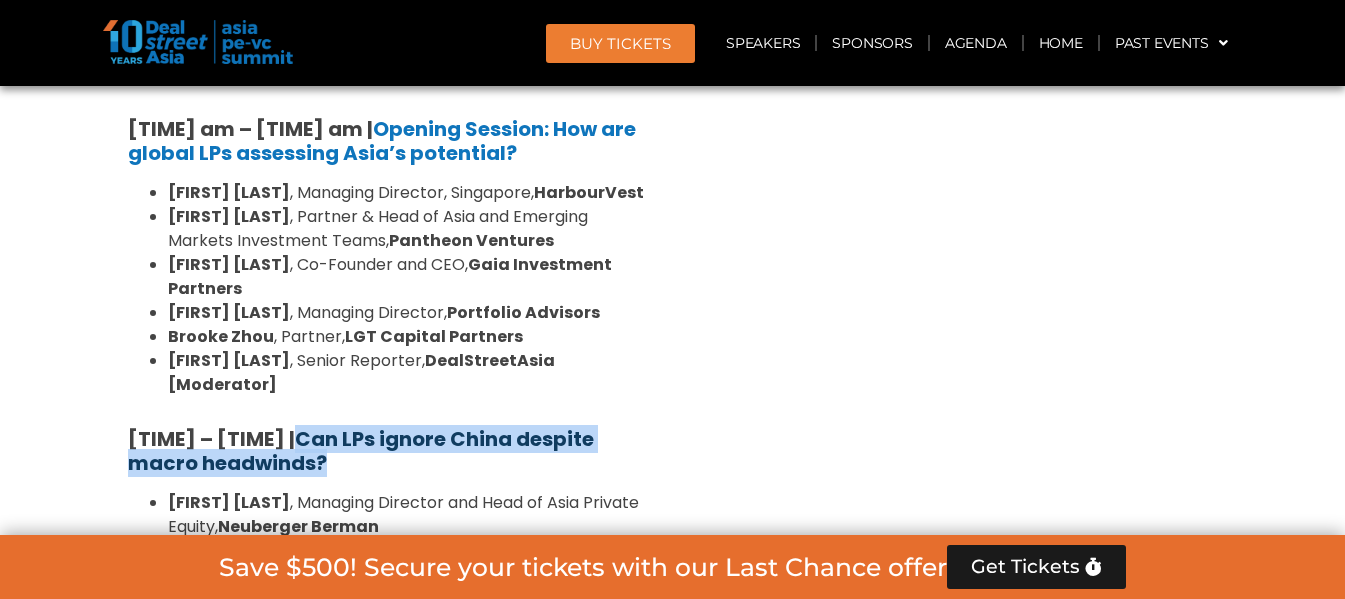drag, startPoint x: 342, startPoint y: 370, endPoint x: 343, endPoint y: 345, distance: 25.019993 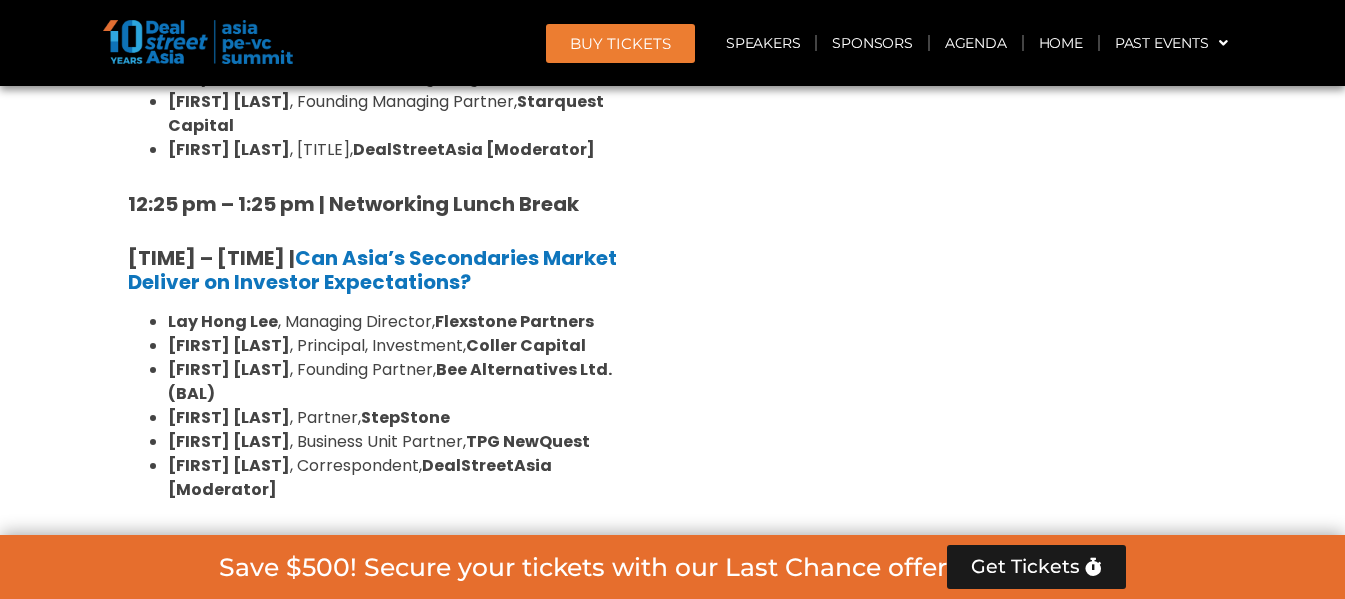 scroll, scrollTop: 4833, scrollLeft: 0, axis: vertical 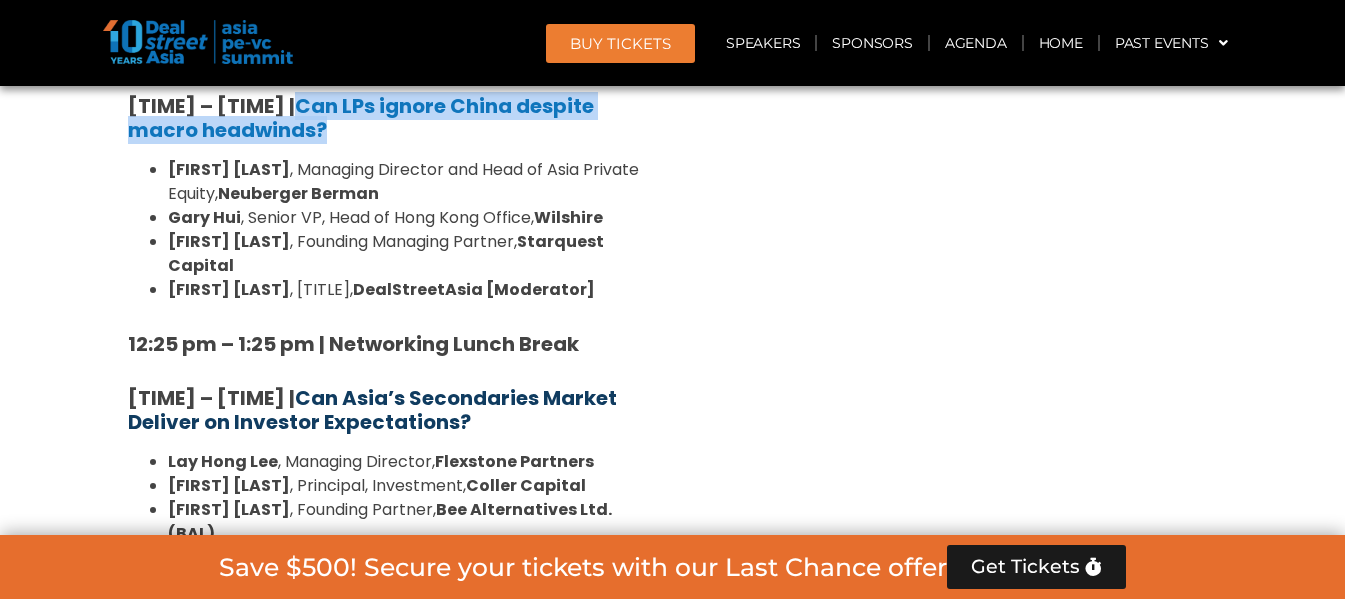 drag, startPoint x: 480, startPoint y: 325, endPoint x: 324, endPoint y: 304, distance: 157.40712 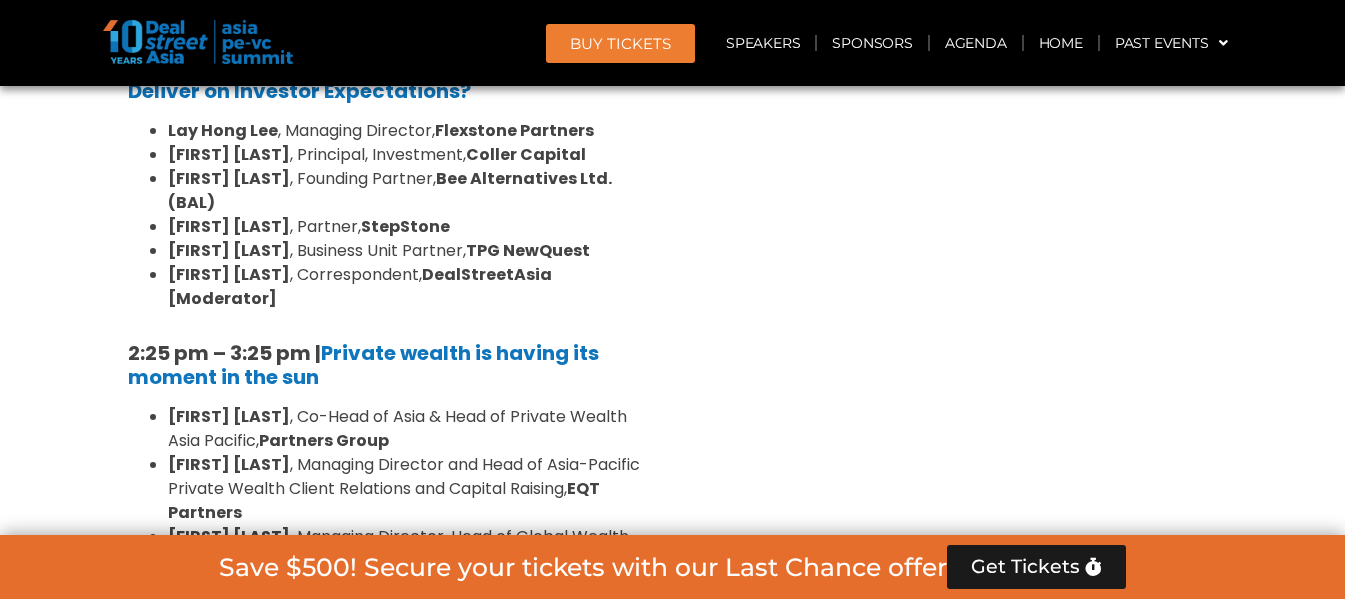 scroll, scrollTop: 5167, scrollLeft: 0, axis: vertical 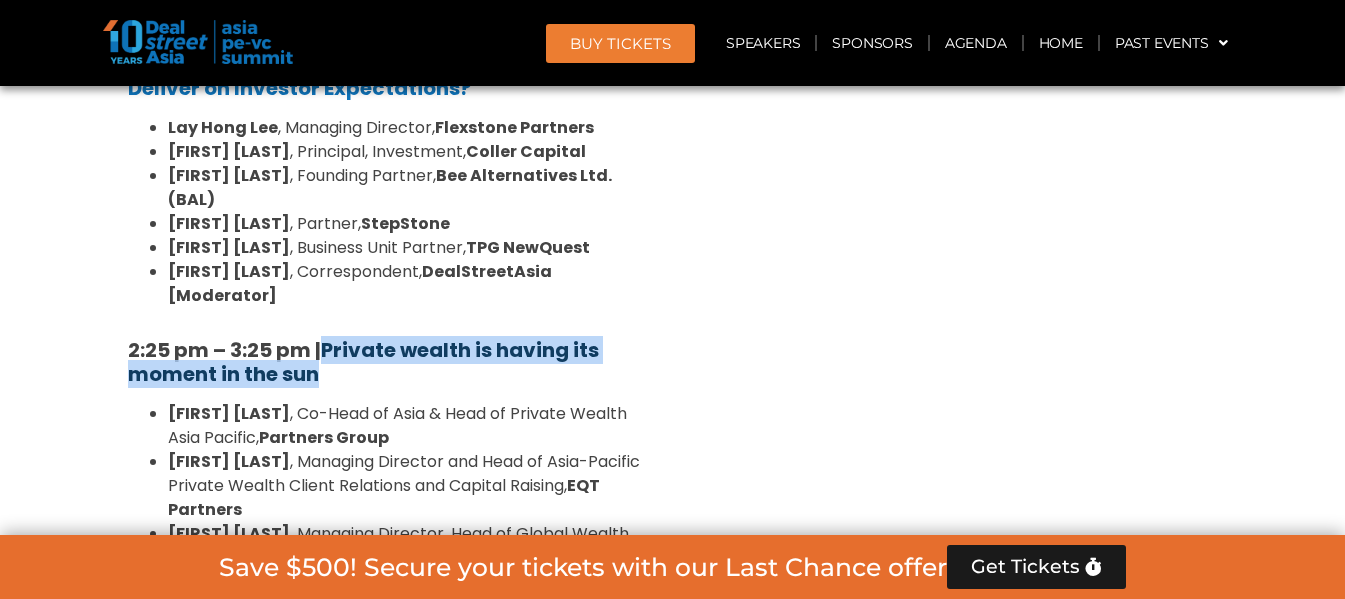 drag, startPoint x: 353, startPoint y: 227, endPoint x: 327, endPoint y: 208, distance: 32.202484 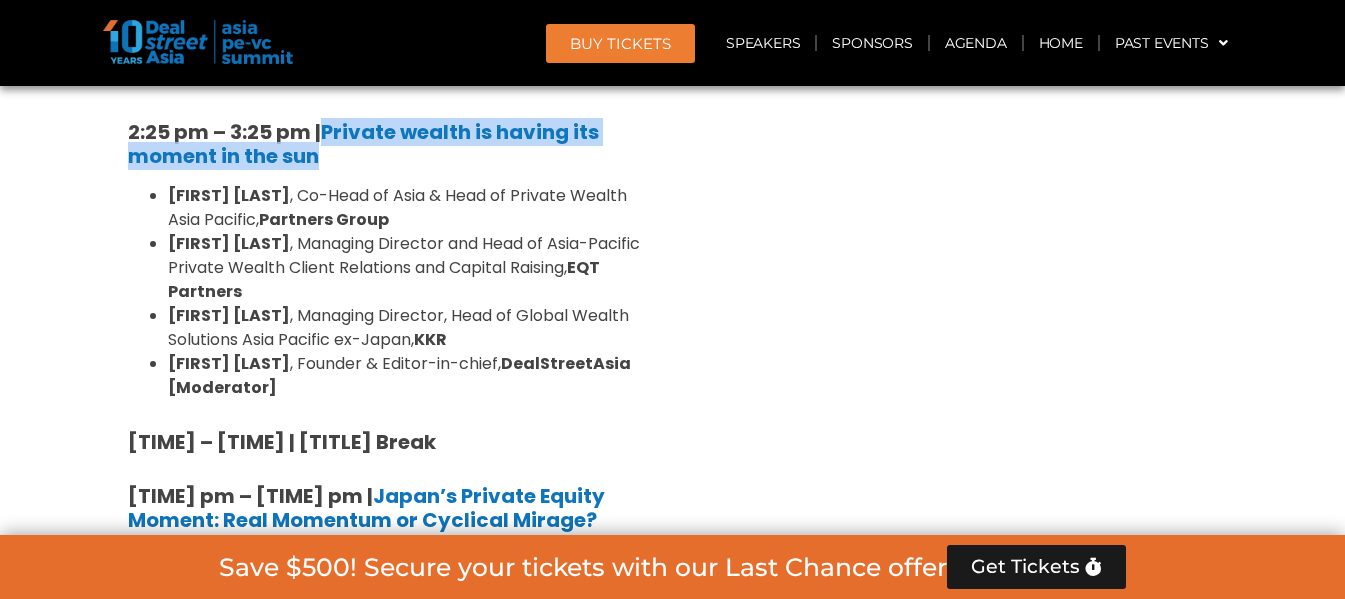 scroll, scrollTop: 5500, scrollLeft: 0, axis: vertical 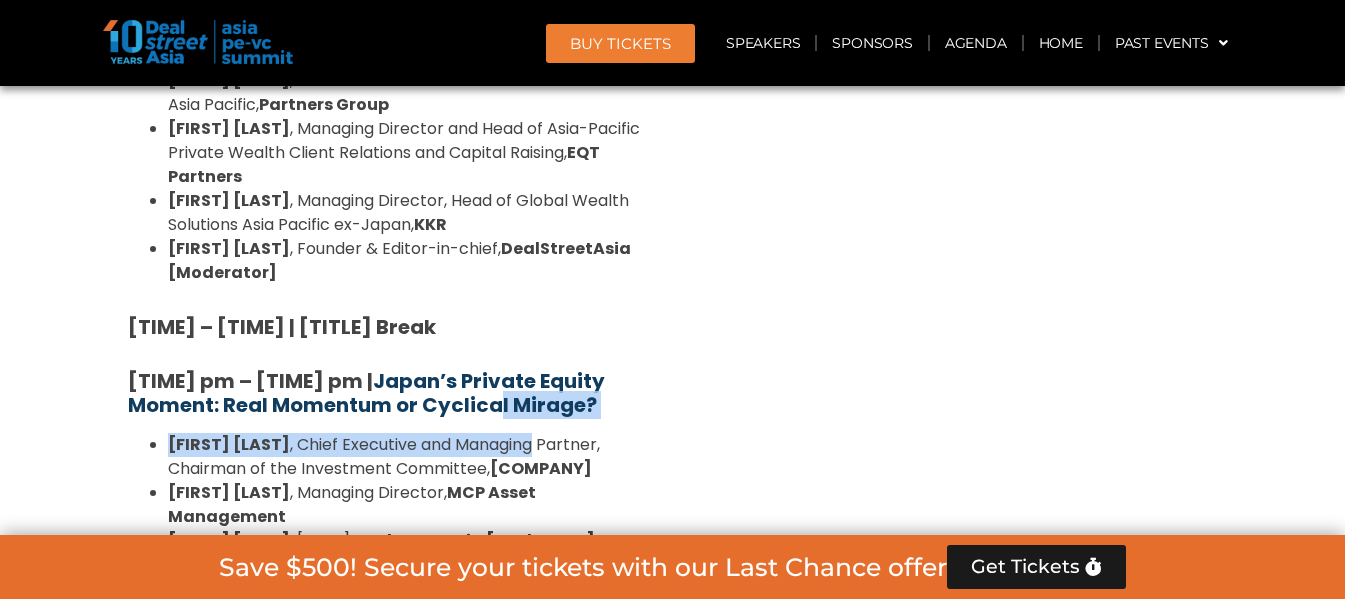 drag, startPoint x: 626, startPoint y: 276, endPoint x: 482, endPoint y: 265, distance: 144.41953 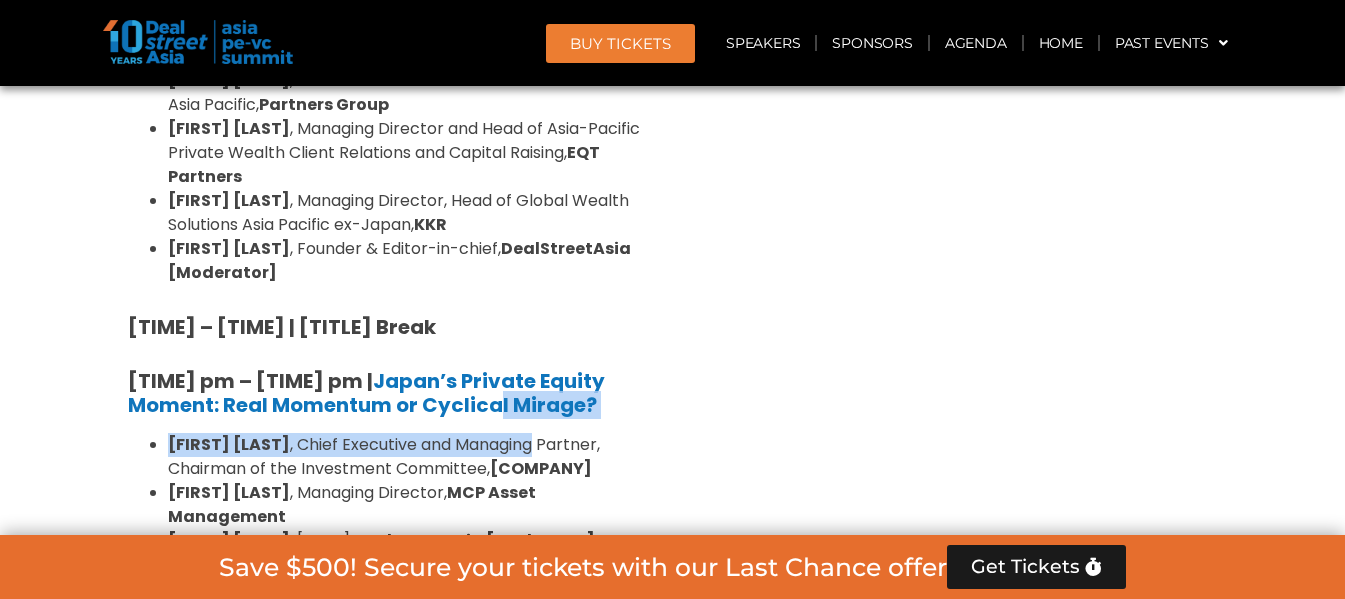 click on "[TIME] pm – [TIME] pm |  Japan’s Private Equity Moment: Real Momentum or Cyclical Mirage?" at bounding box center (388, 393) 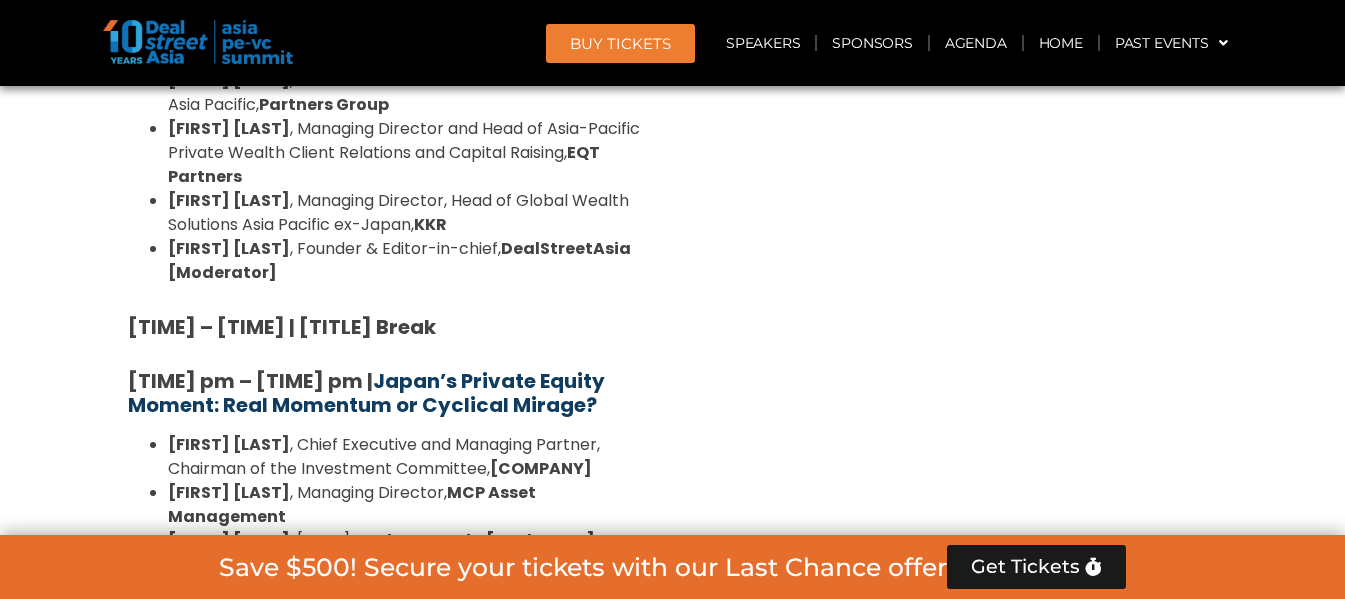 drag, startPoint x: 605, startPoint y: 258, endPoint x: 338, endPoint y: 245, distance: 267.31628 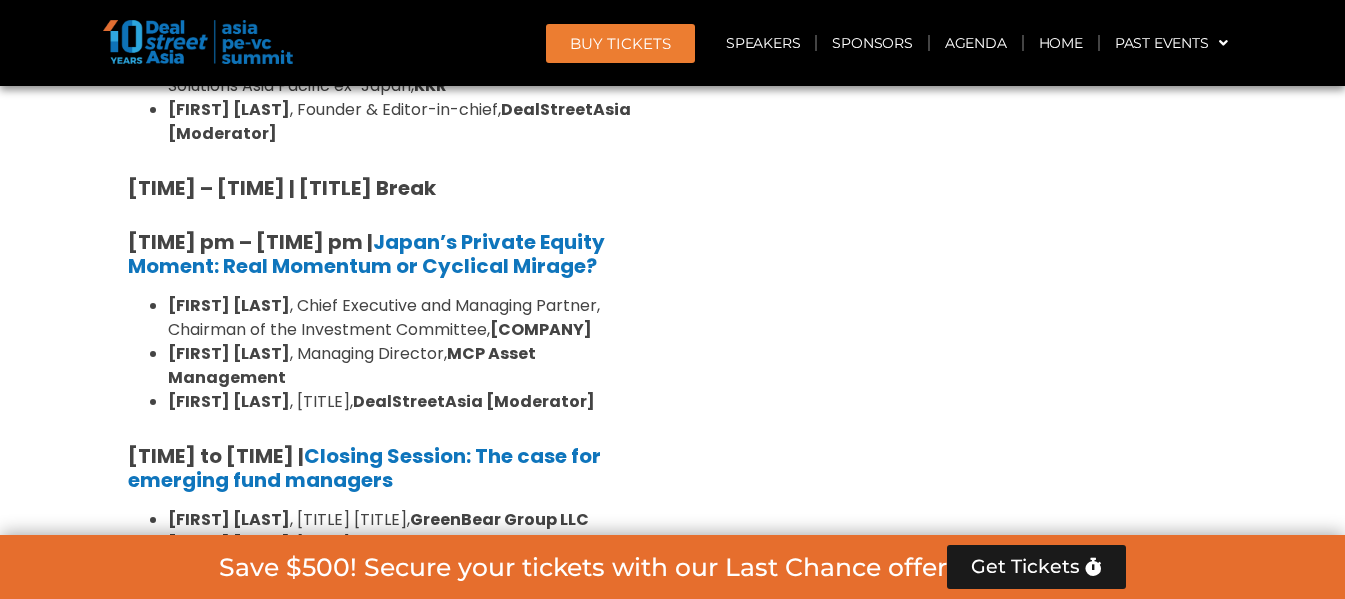 scroll, scrollTop: 5667, scrollLeft: 0, axis: vertical 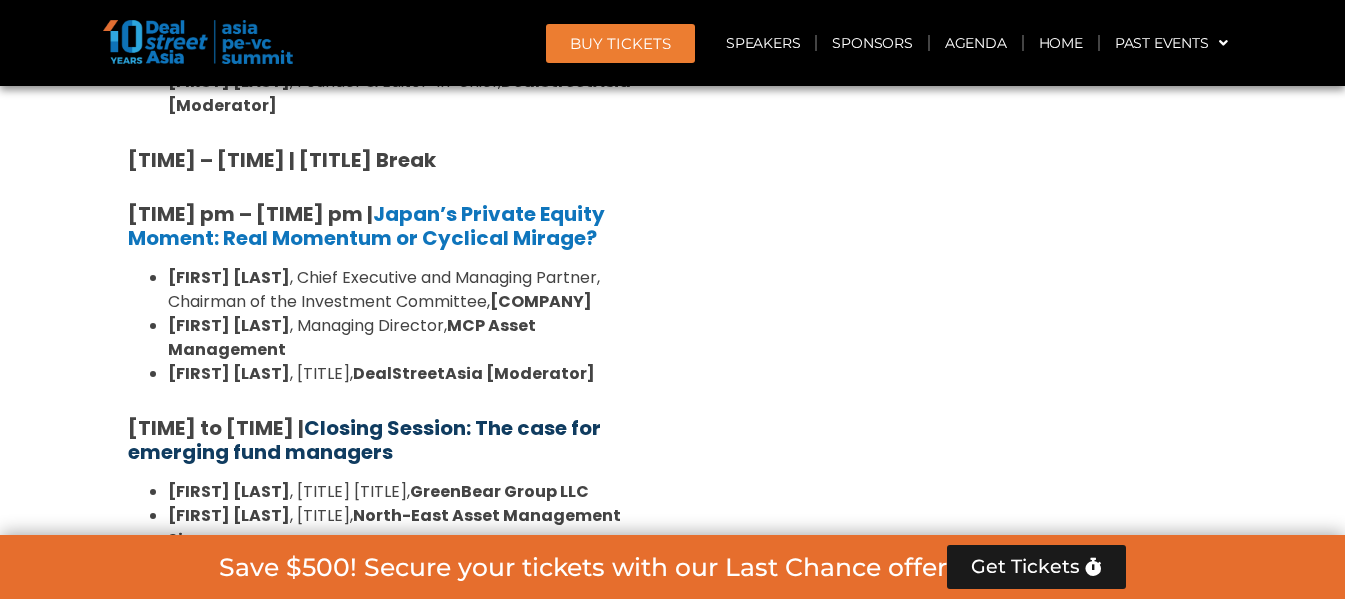 drag, startPoint x: 463, startPoint y: 309, endPoint x: 511, endPoint y: 291, distance: 51.264023 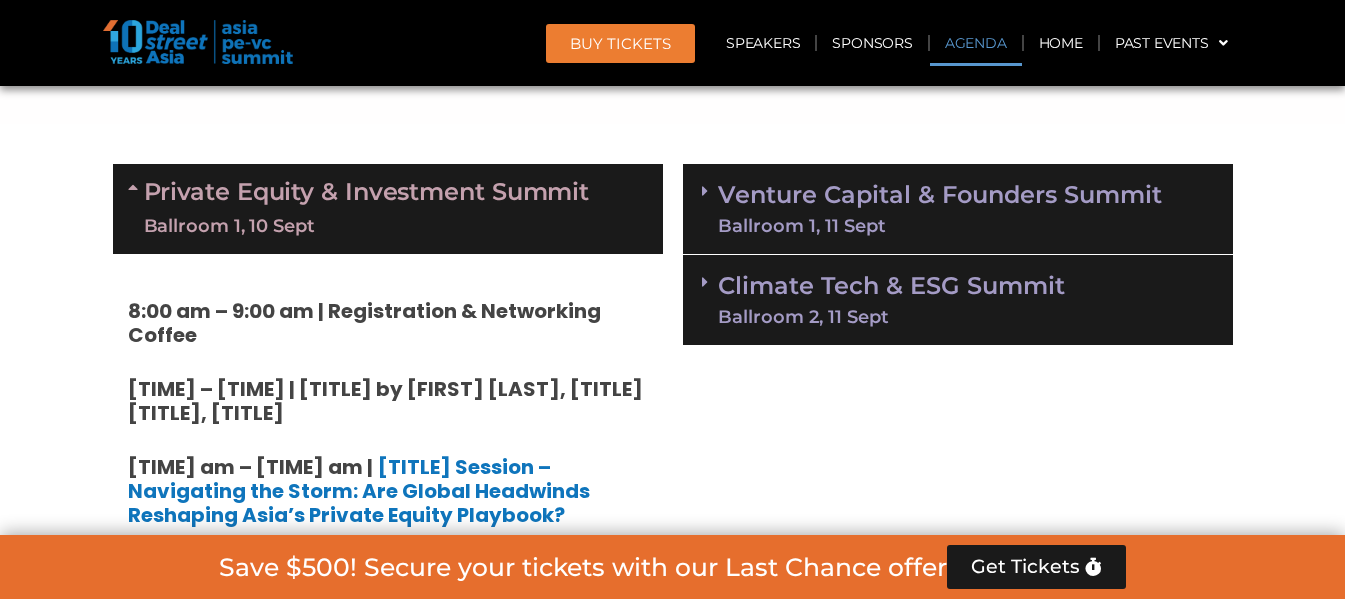 scroll, scrollTop: 1167, scrollLeft: 0, axis: vertical 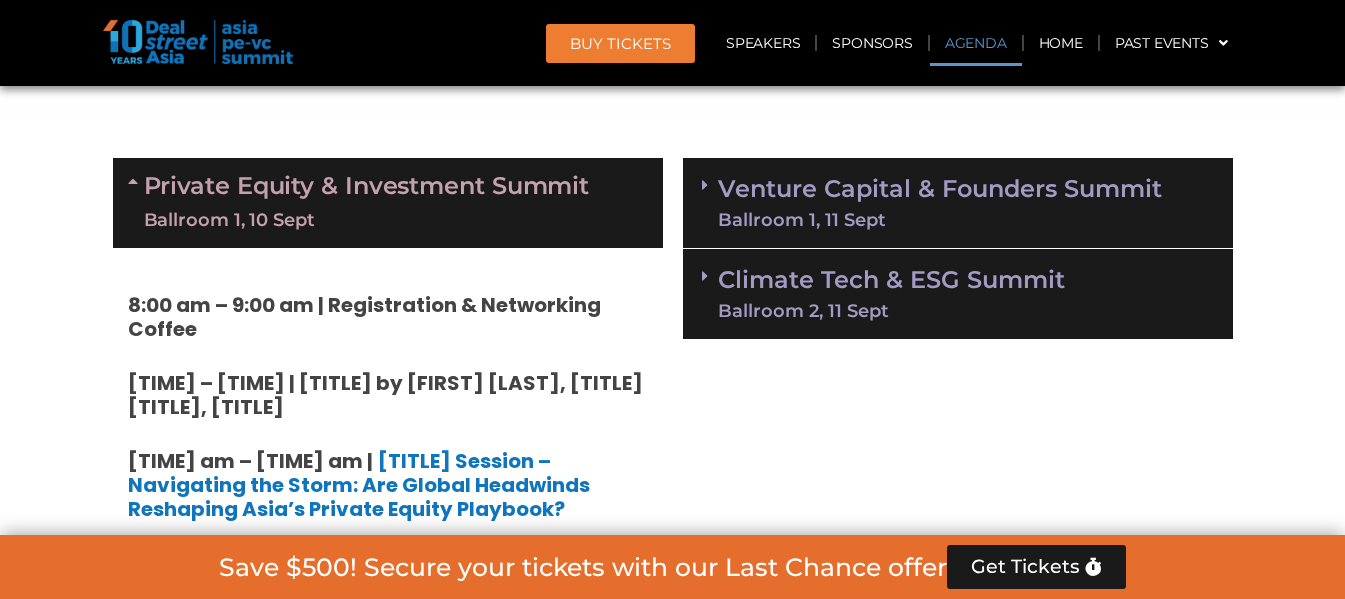 click on "Ballroom 1, 11 Sept" at bounding box center (940, 220) 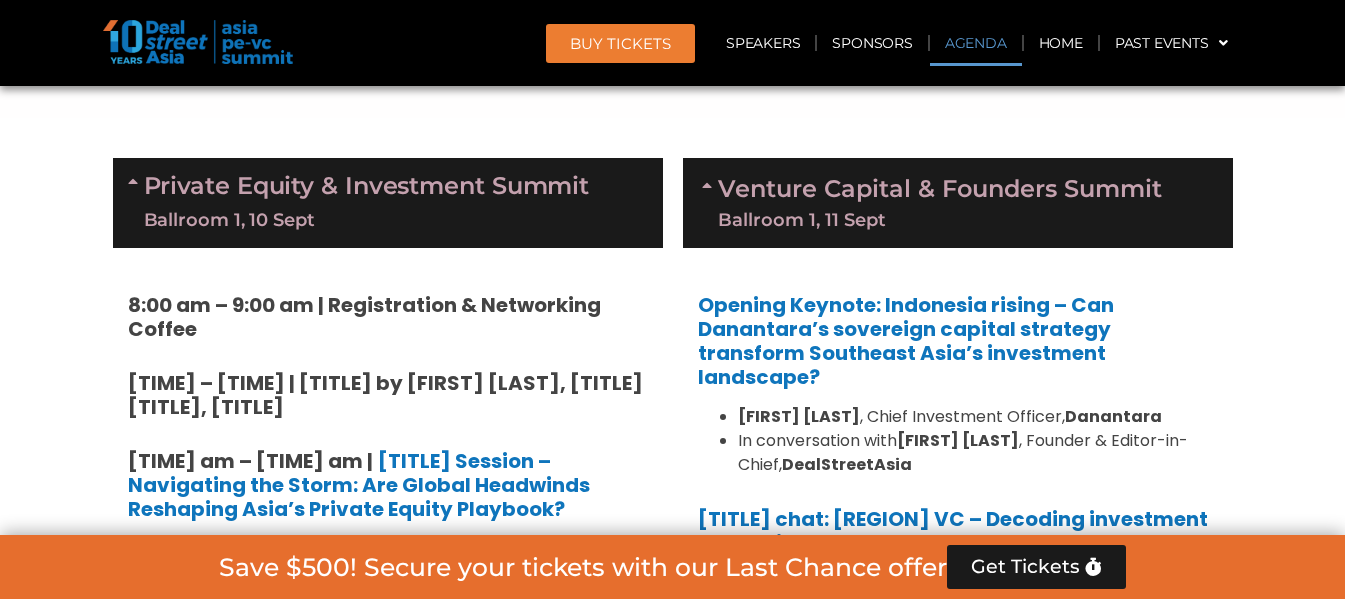 click on "Private Equity & Investment Summit  Ballroom 1, 10 Sept
[TIME] am – [TIME] am | Registration & Networking Coffee
[TIME] am – [TIME] am | Welcome Address by [FIRST] [LAST], Founder & Editor-in-Chief, DealStreetAsia
[TIME] am – [TIME] am |   Opening Session –   Navigating the Storm: Are Global Headwinds Reshaping Asia’s Private Equity Playbook?
[FIRST] [LAST] , Co-Head of Private Equity,  PAG
[FIRST] [LAST] , Senior Partner & Co-Head of Solutions,  Mubadala Capital
[FIRST] [LAST] , Partner & Chief Financial Officer,  HOPU Investments
[FIRST] [LAST] , Head of South East Asia,  Hamilton Lane
[FIRST] [LAST] , Managing Director, Head of Southeast Asia Private Equity,  Warburg Pincus
[FIRST] [LAST] , Managing Editor,  DealStreetAsia [Moderator]
[TIME] am – [TIME] am | Networking Coffee Break
[TIME] am – [TIME] am |
[FIRST] [LAST]" at bounding box center [672, 2672] 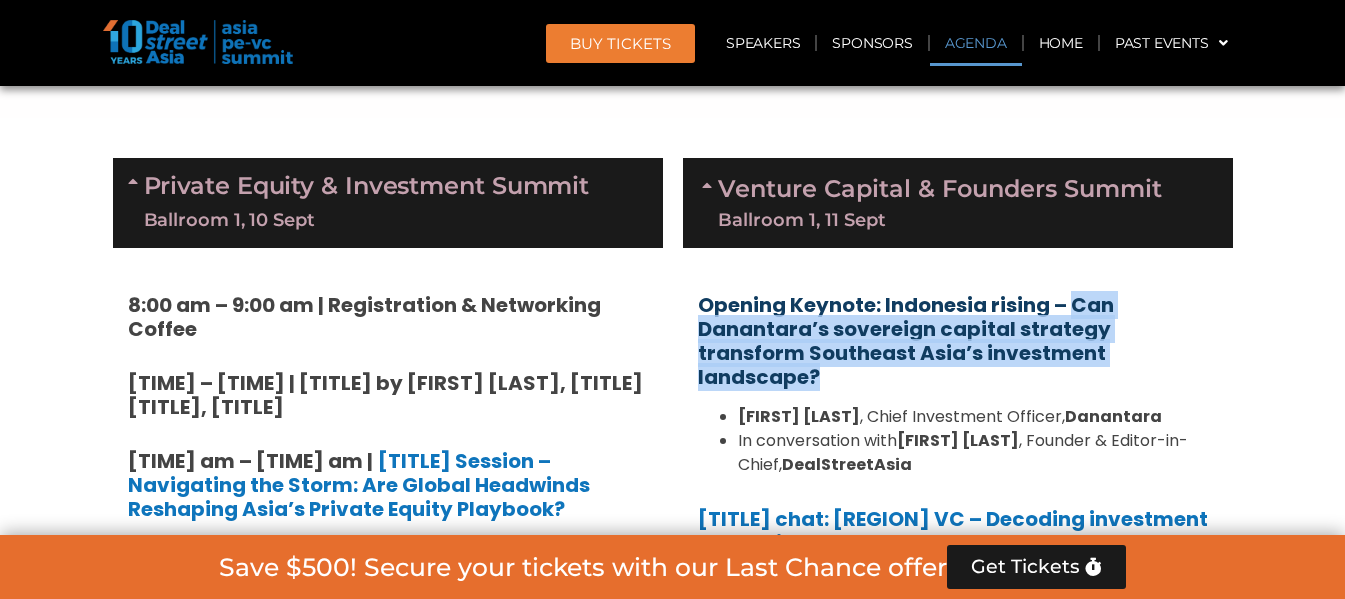 drag, startPoint x: 1130, startPoint y: 361, endPoint x: 1071, endPoint y: 314, distance: 75.43209 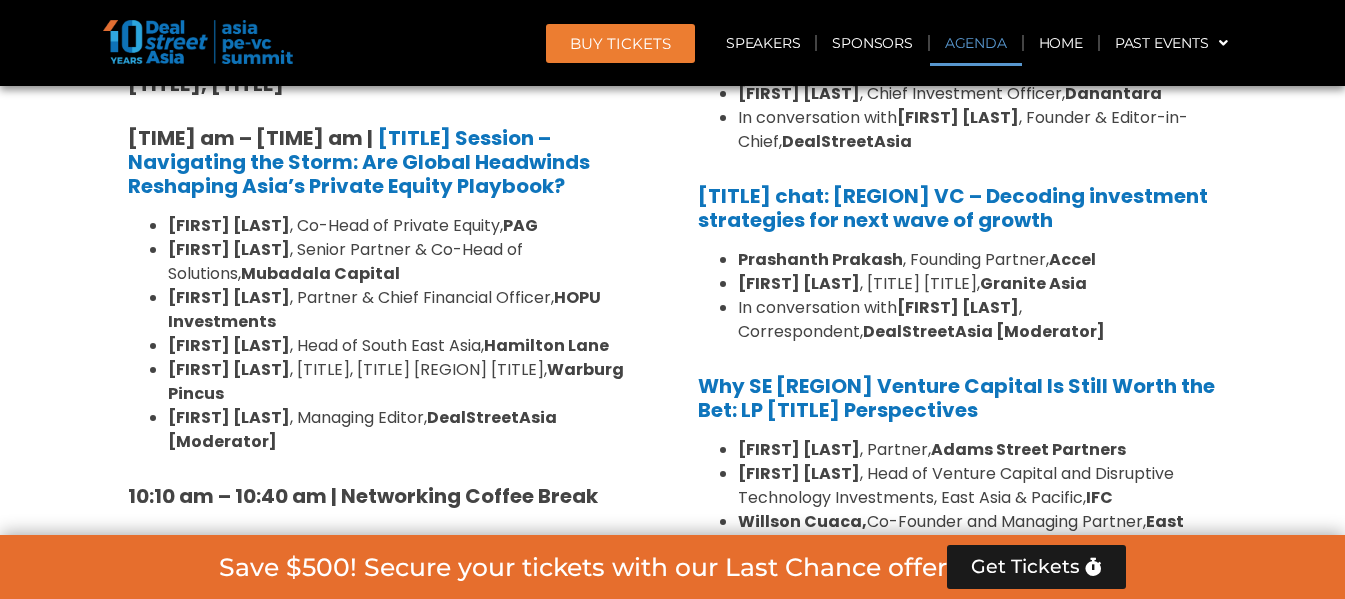 scroll, scrollTop: 1500, scrollLeft: 0, axis: vertical 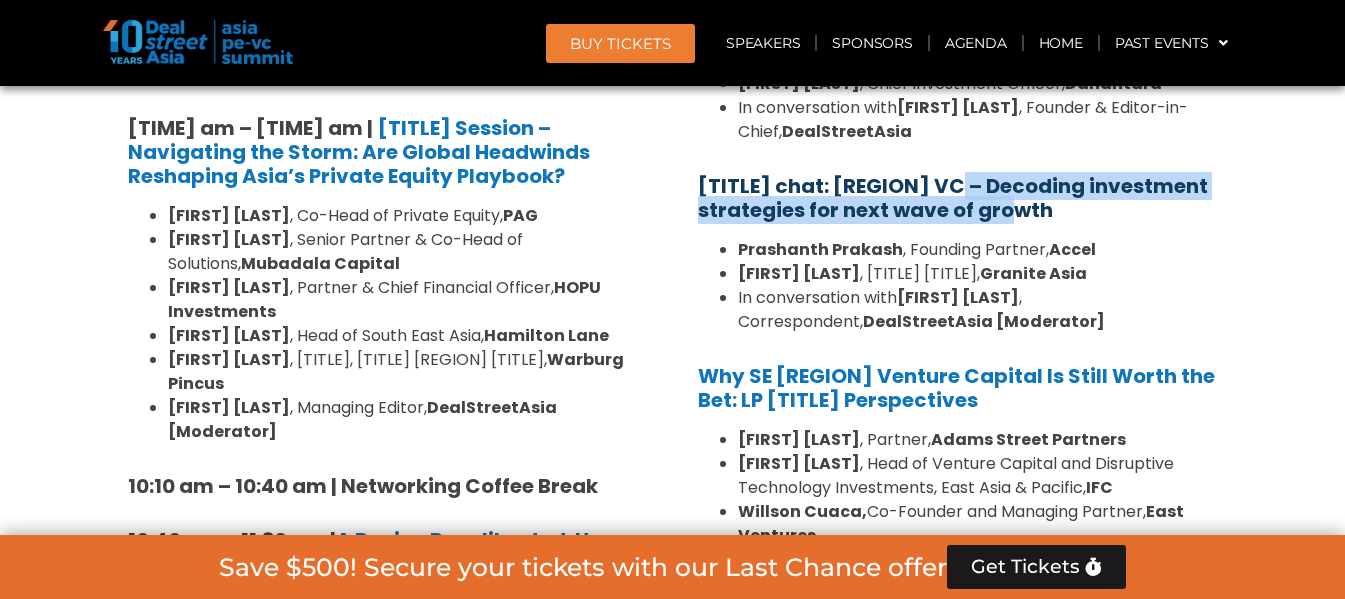 drag, startPoint x: 1051, startPoint y: 192, endPoint x: 944, endPoint y: 157, distance: 112.578865 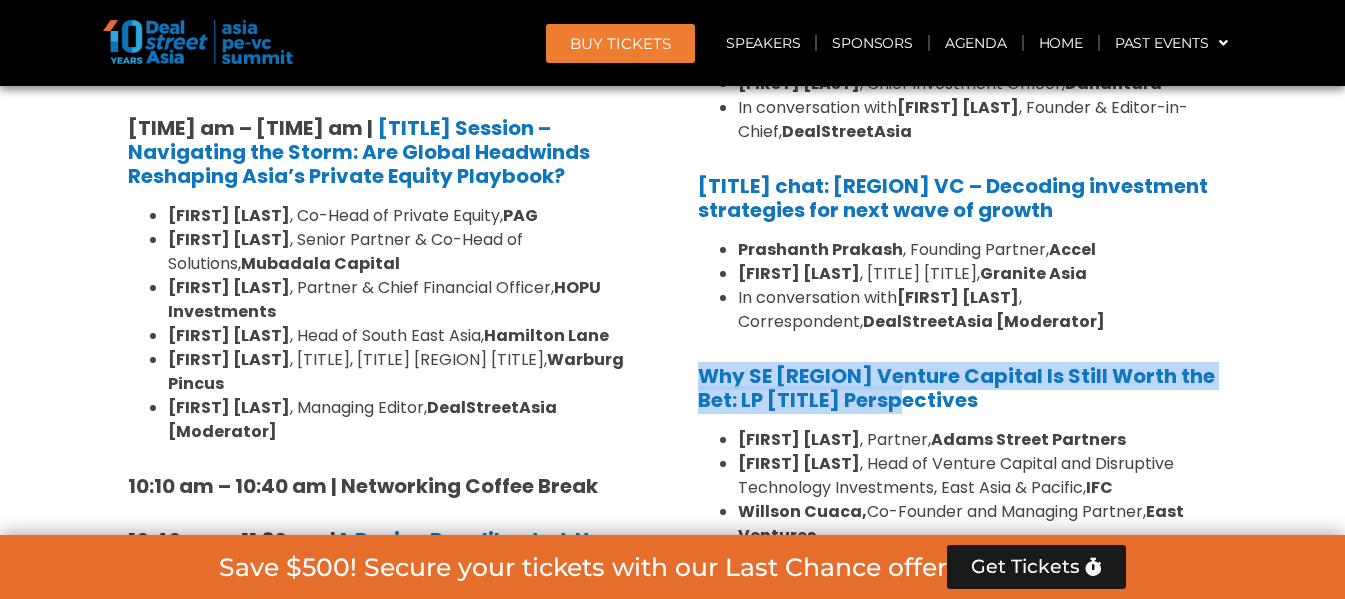 drag, startPoint x: 928, startPoint y: 371, endPoint x: 689, endPoint y: 361, distance: 239.2091 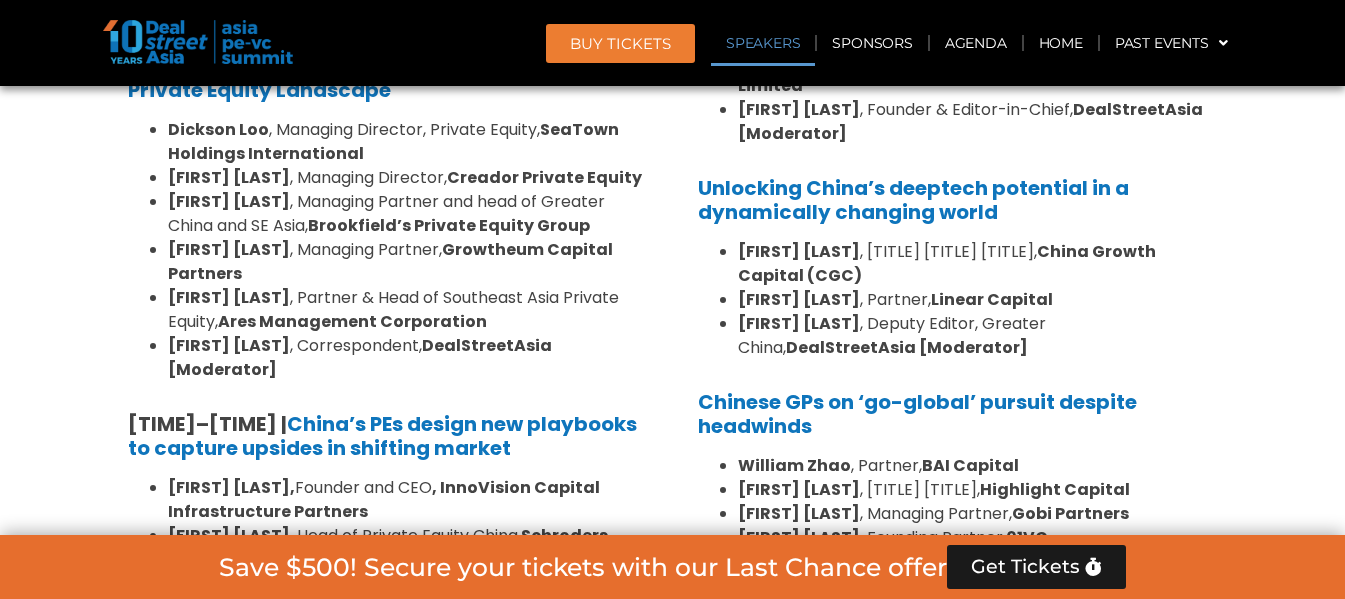 scroll, scrollTop: 2000, scrollLeft: 0, axis: vertical 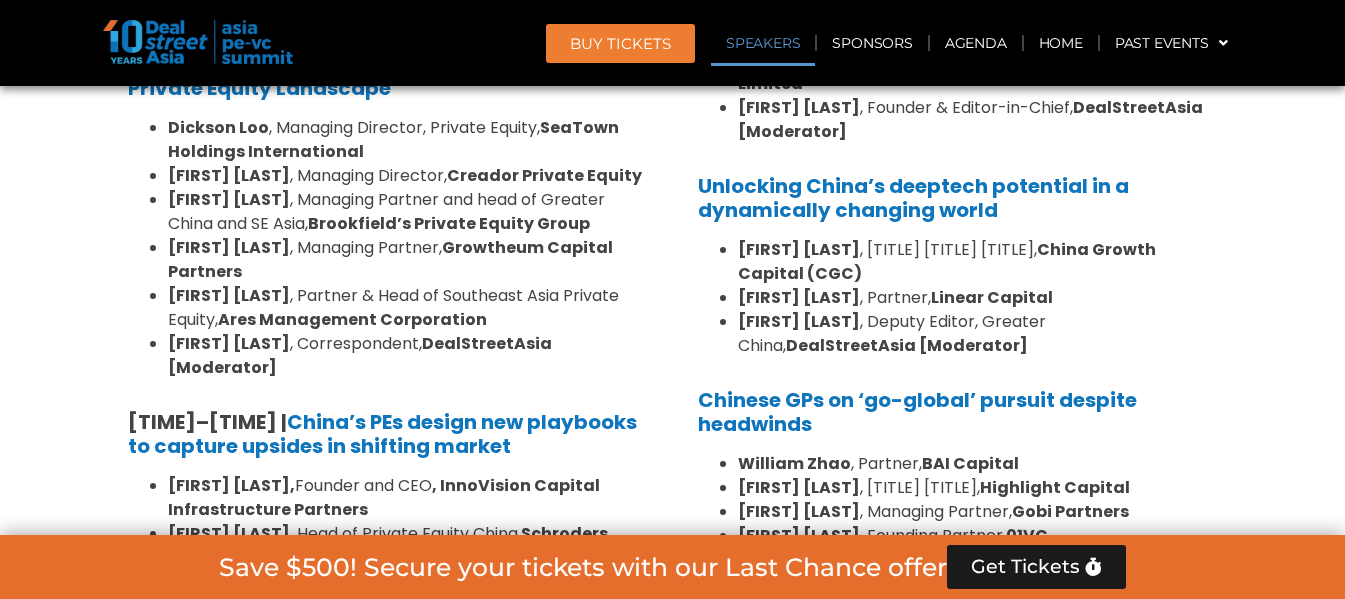 click on "Unlocking China’s deeptech potential in a dynamically changing world" at bounding box center (958, 198) 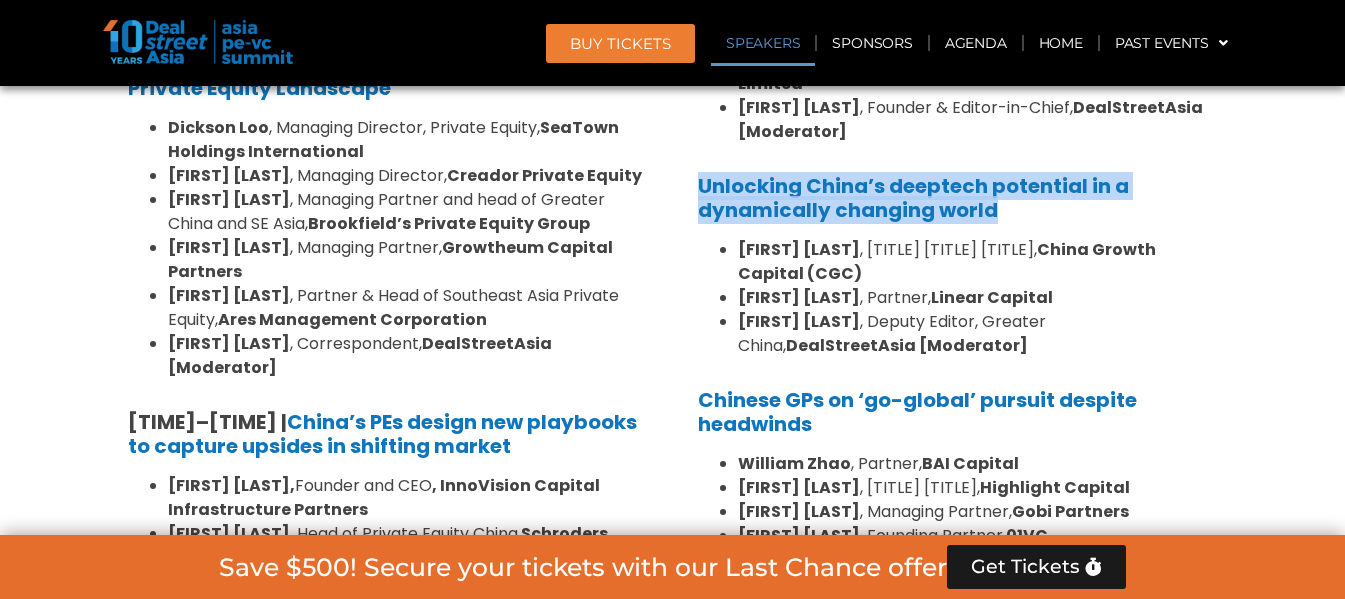 drag, startPoint x: 1019, startPoint y: 196, endPoint x: 693, endPoint y: 173, distance: 326.81033 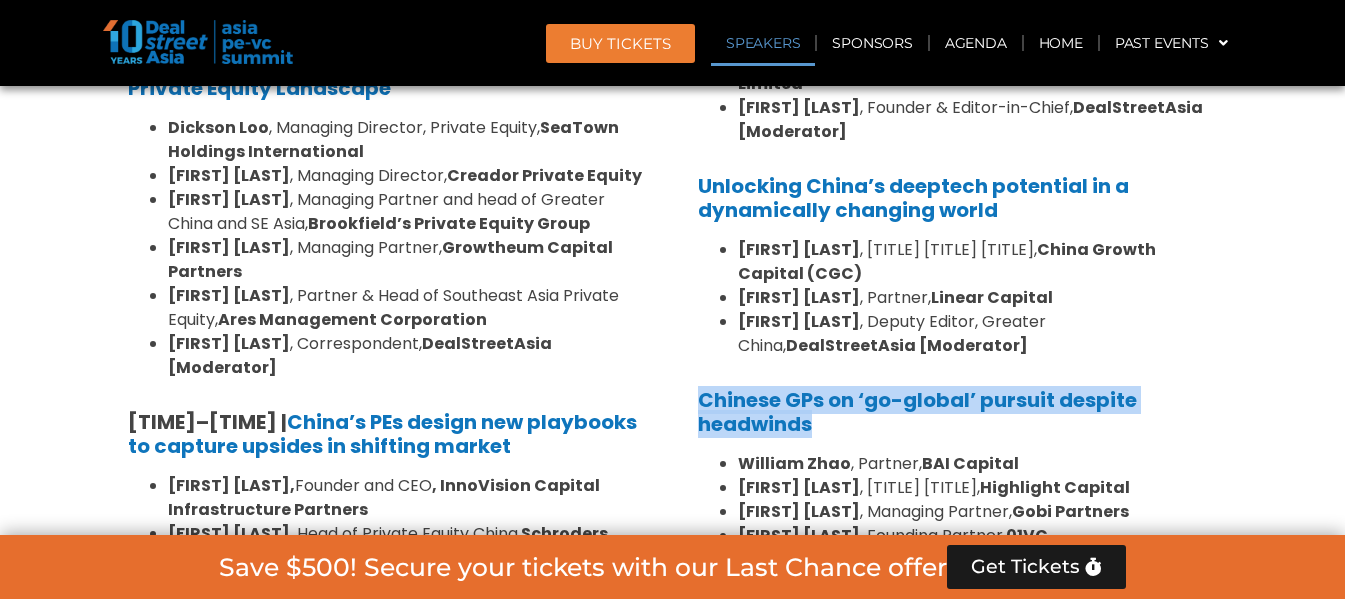 drag, startPoint x: 813, startPoint y: 397, endPoint x: 687, endPoint y: 374, distance: 128.082 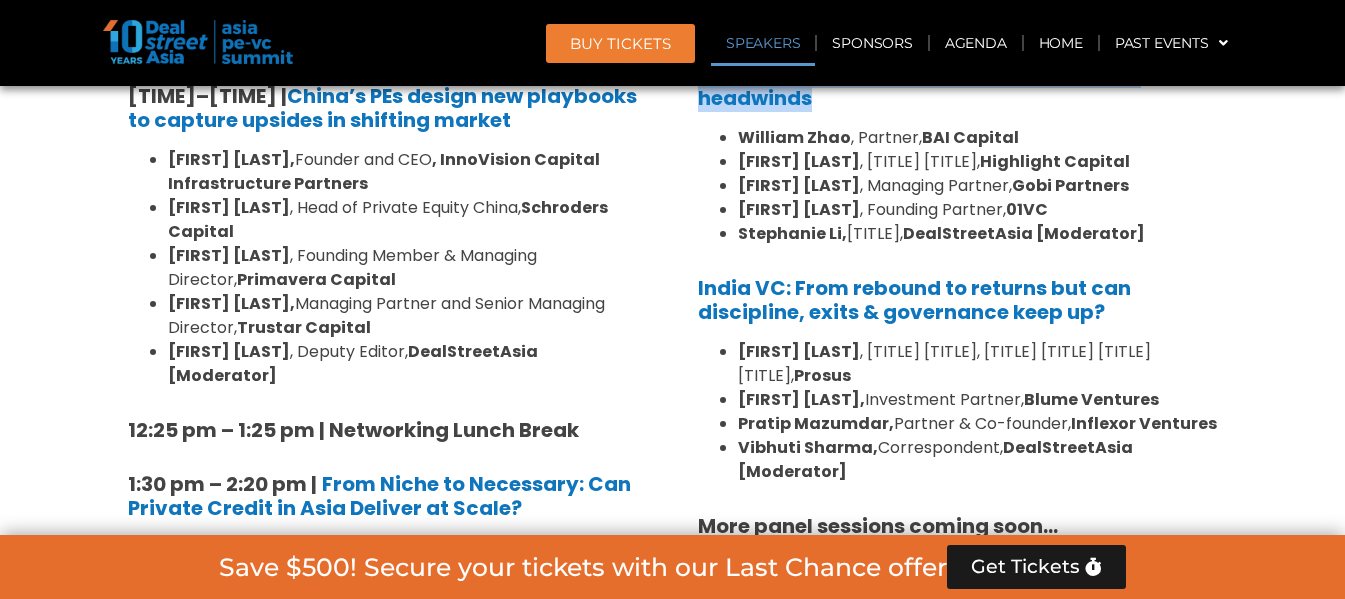 scroll, scrollTop: 2333, scrollLeft: 0, axis: vertical 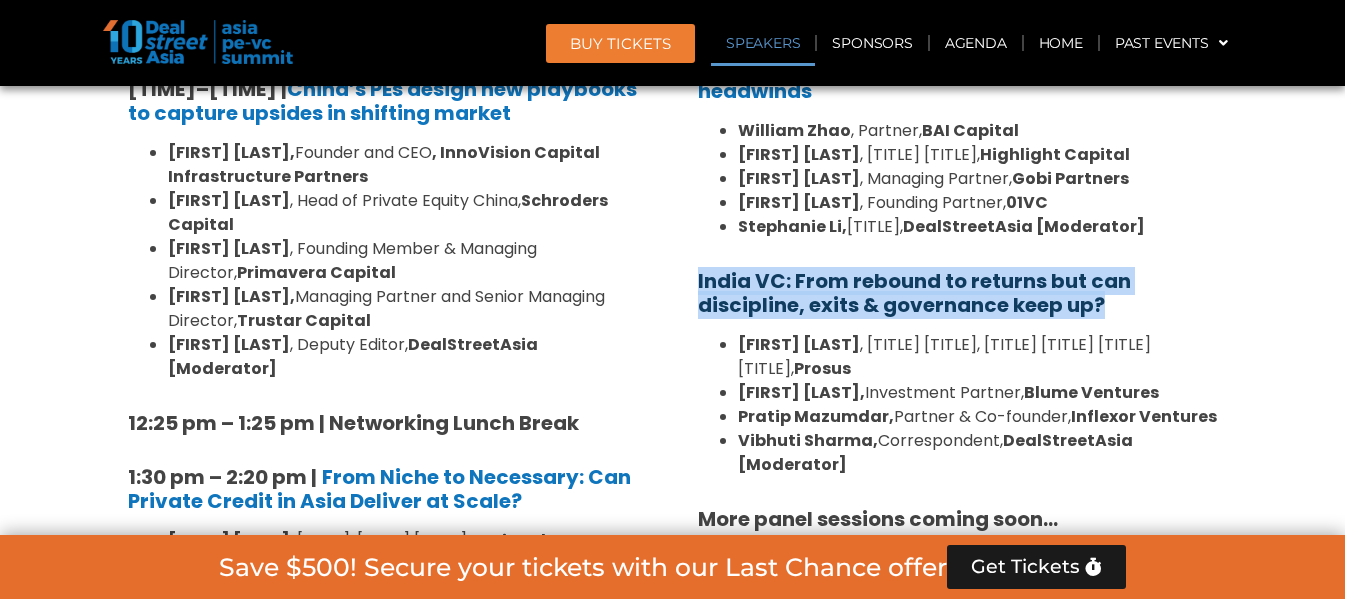 drag, startPoint x: 1107, startPoint y: 288, endPoint x: 697, endPoint y: 261, distance: 410.88806 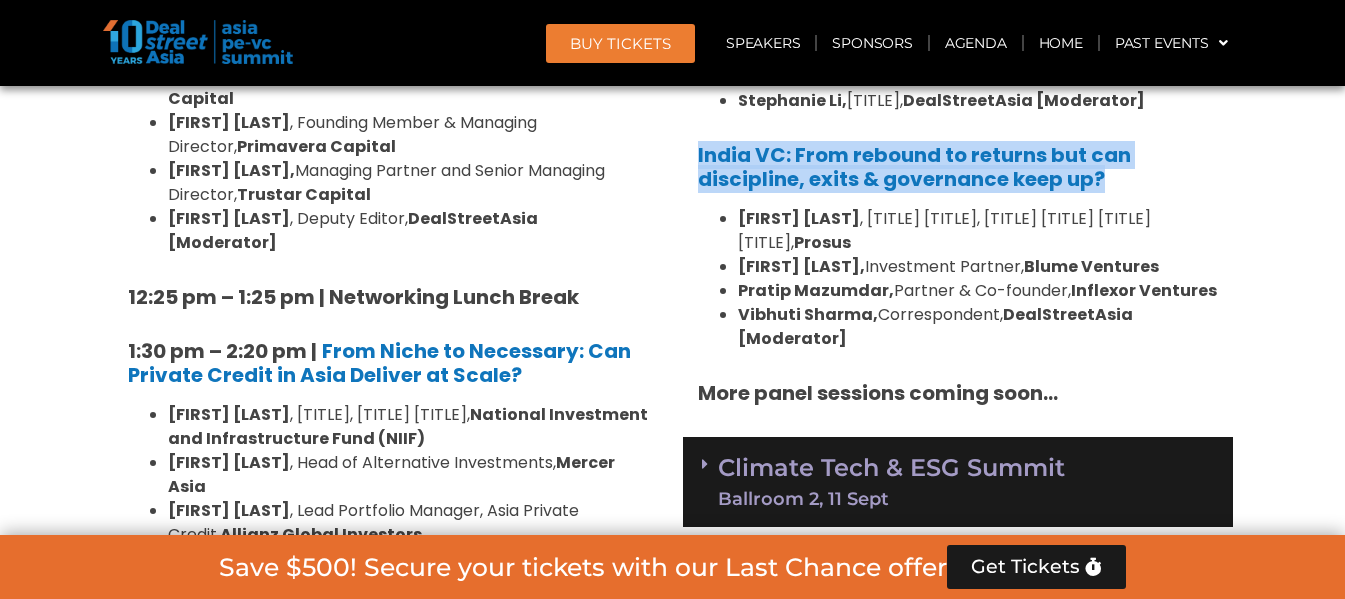 scroll, scrollTop: 2667, scrollLeft: 0, axis: vertical 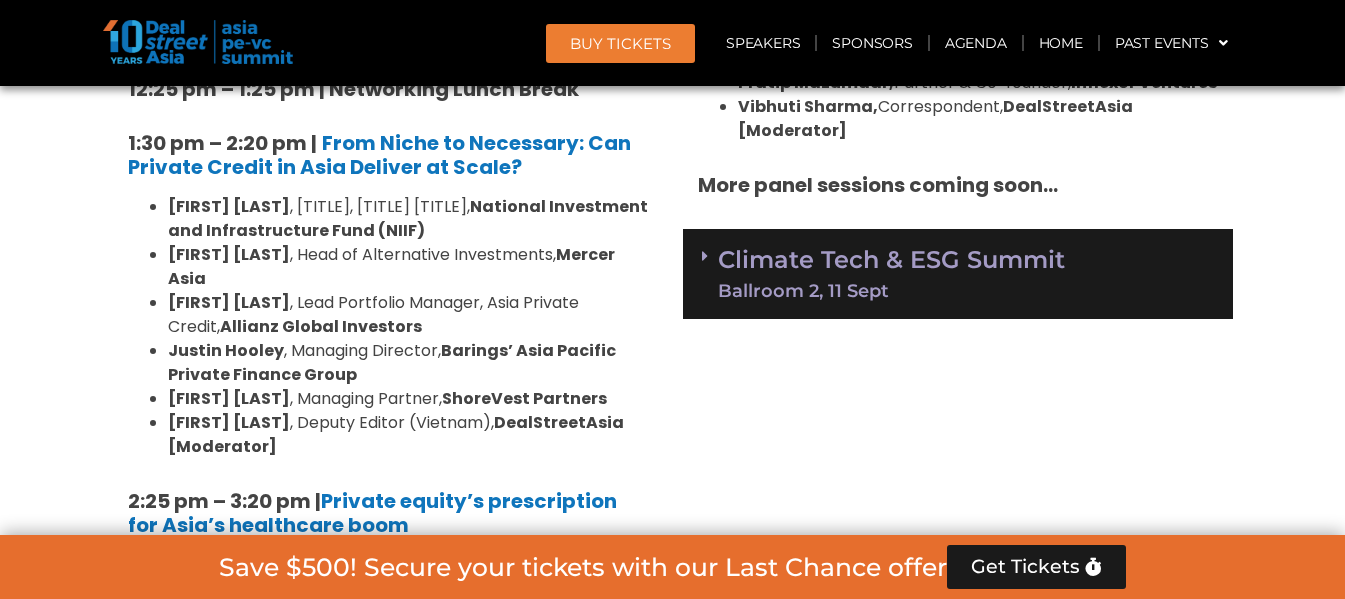click on "Ballroom 2, 11 Sept" at bounding box center [891, 291] 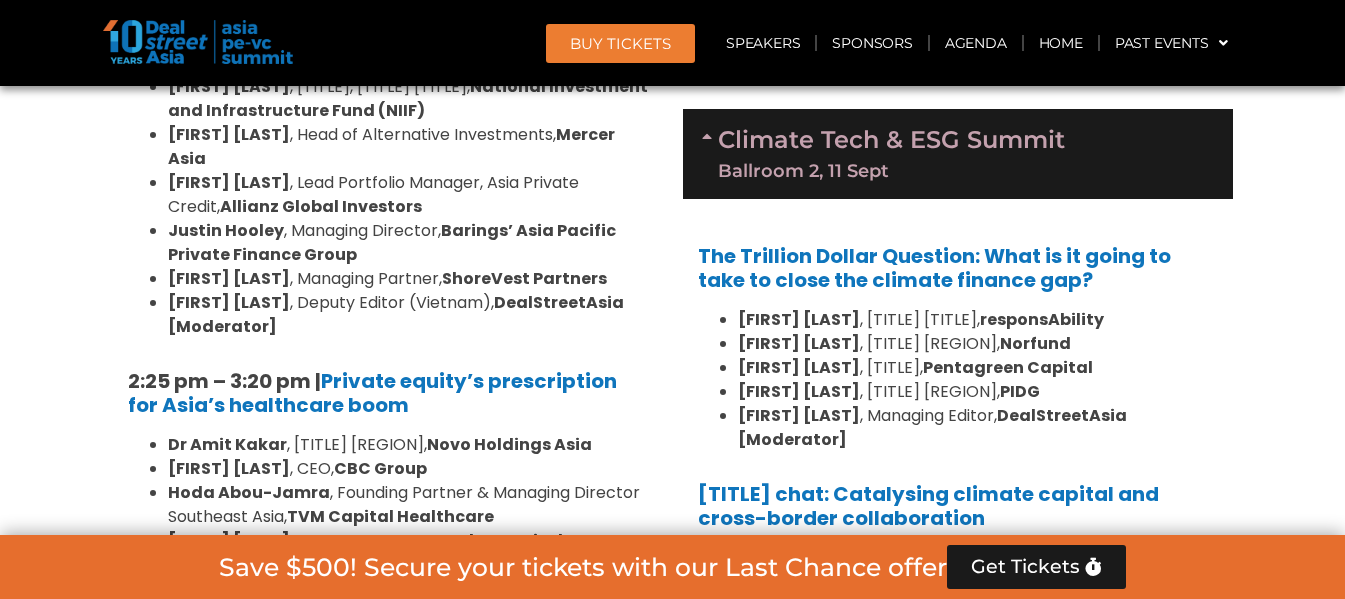 scroll, scrollTop: 2833, scrollLeft: 0, axis: vertical 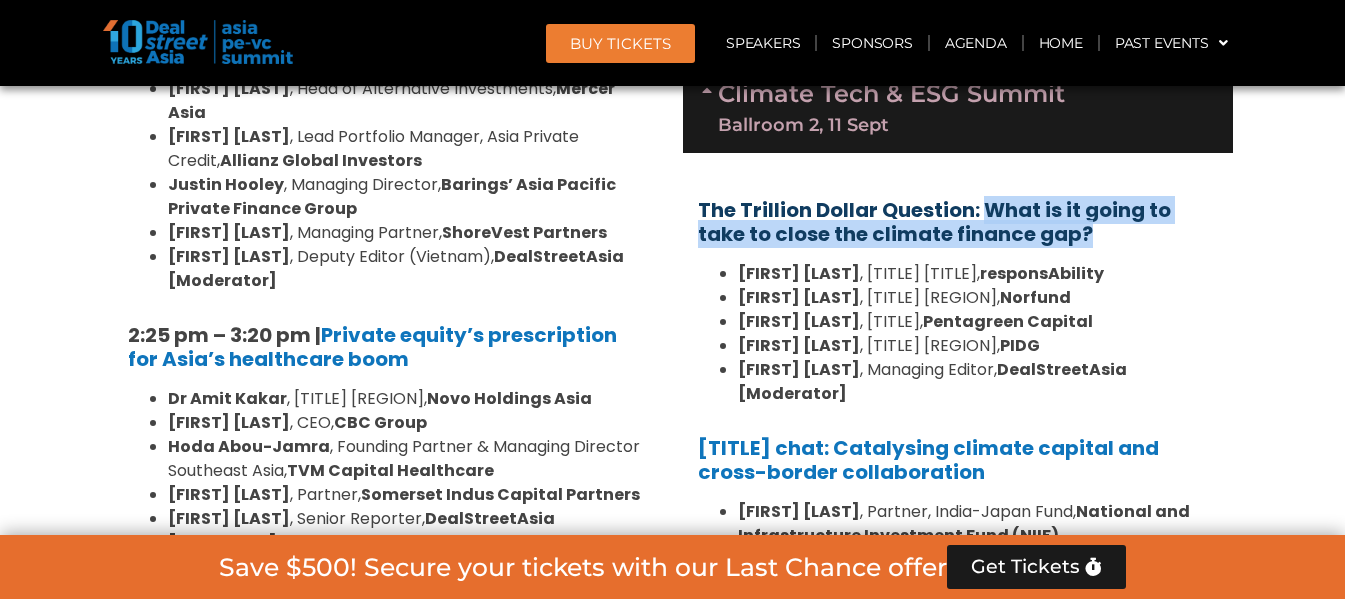 drag, startPoint x: 1059, startPoint y: 206, endPoint x: 984, endPoint y: 198, distance: 75.42546 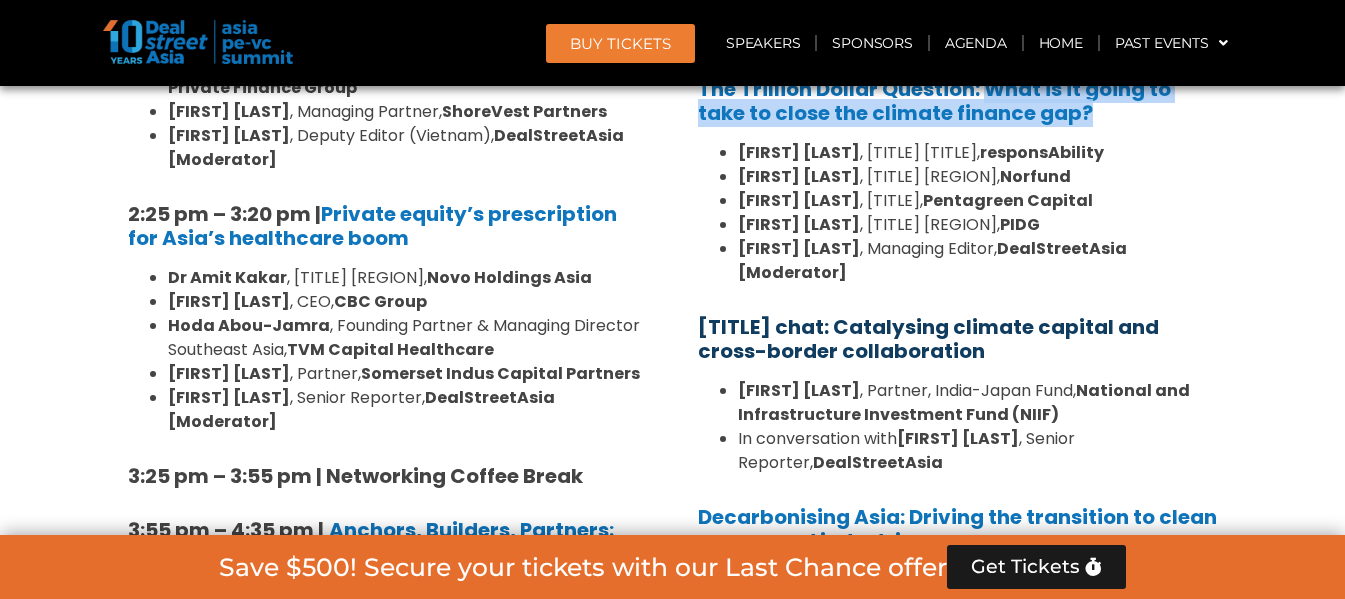 scroll, scrollTop: 3000, scrollLeft: 0, axis: vertical 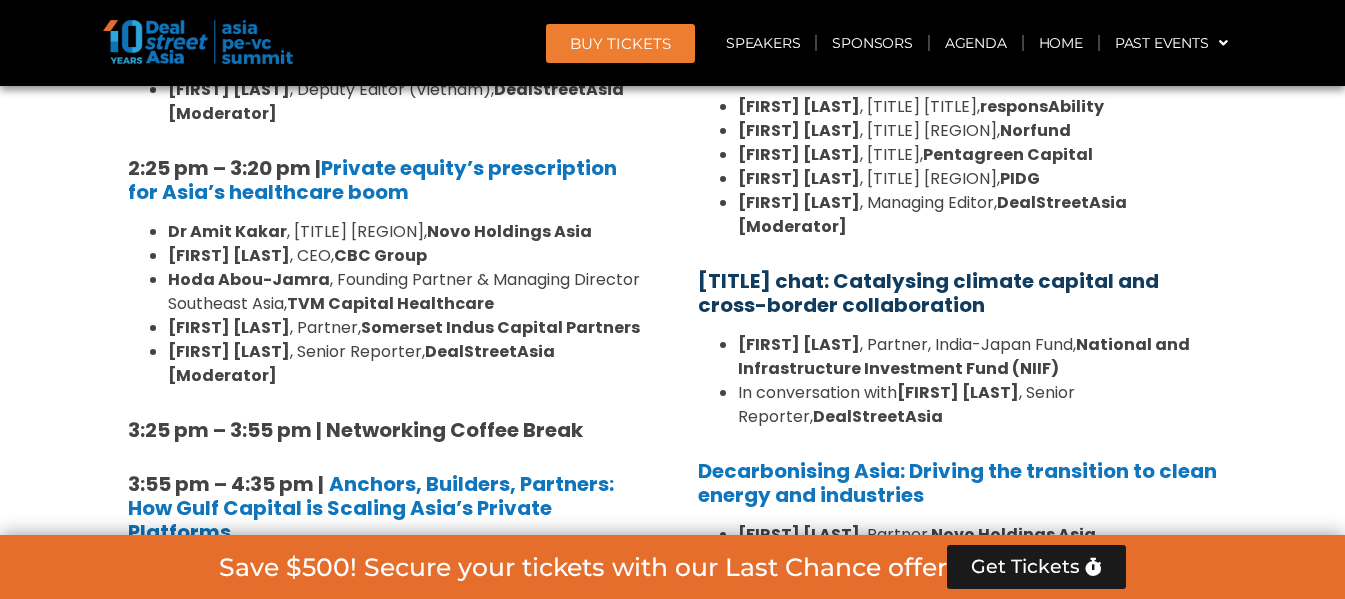 drag, startPoint x: 995, startPoint y: 280, endPoint x: 849, endPoint y: 253, distance: 148.47559 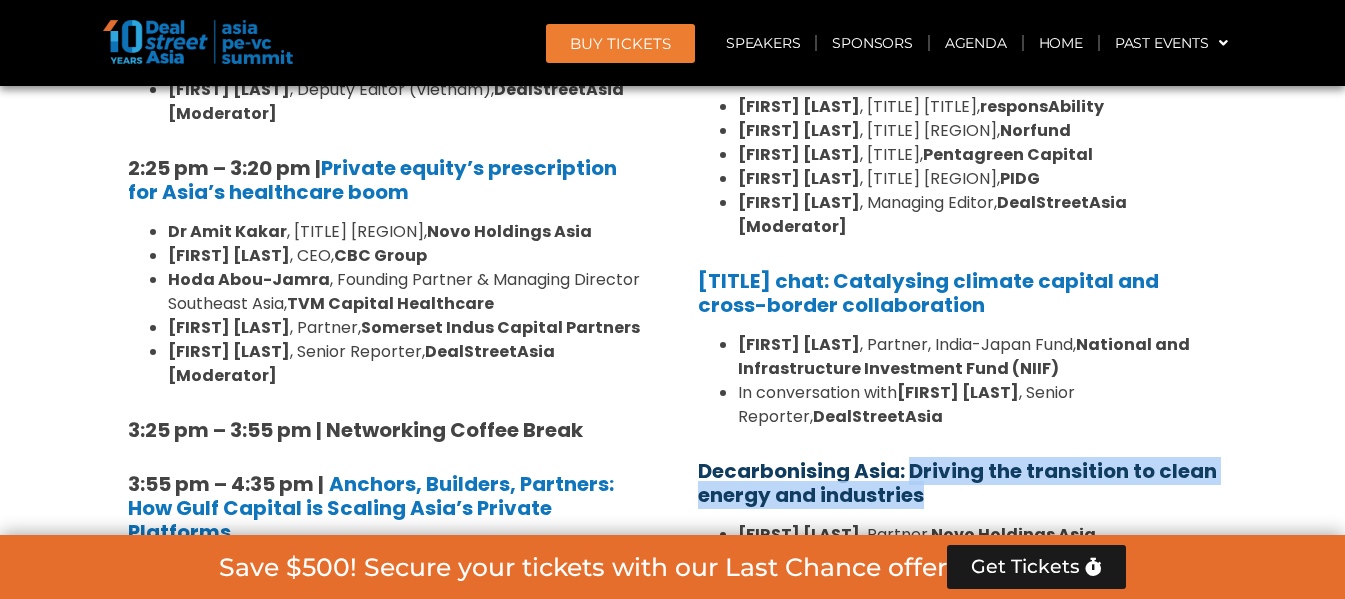 drag, startPoint x: 944, startPoint y: 472, endPoint x: 909, endPoint y: 449, distance: 41.880783 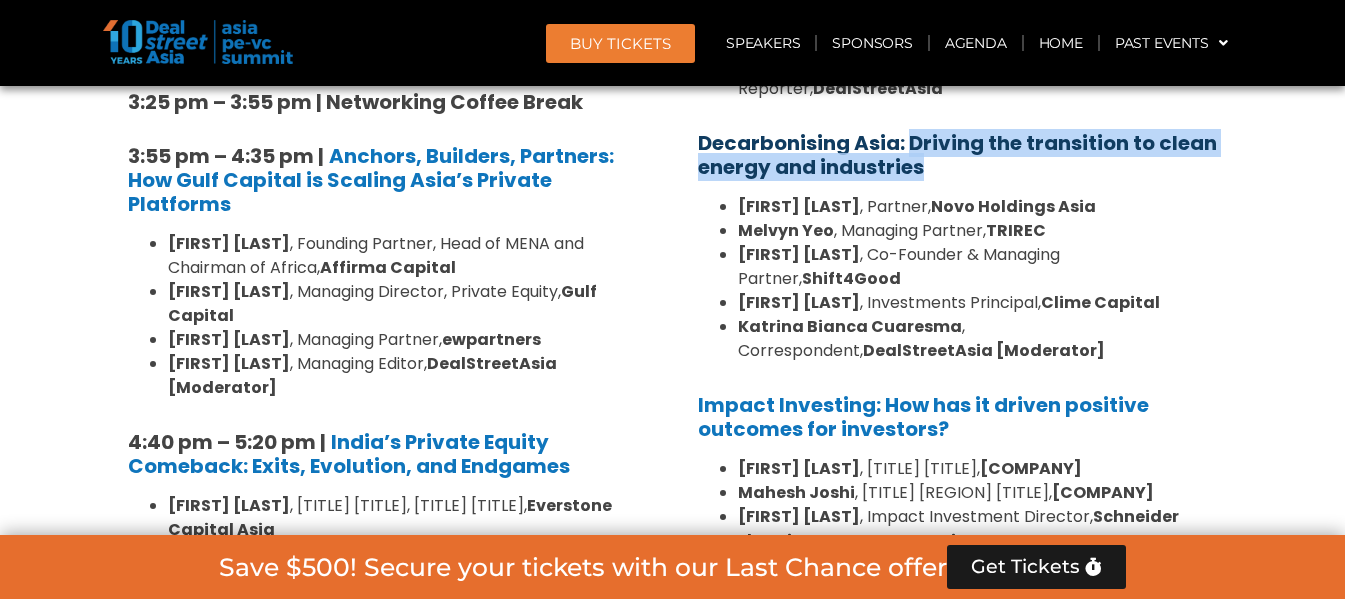 scroll, scrollTop: 3500, scrollLeft: 0, axis: vertical 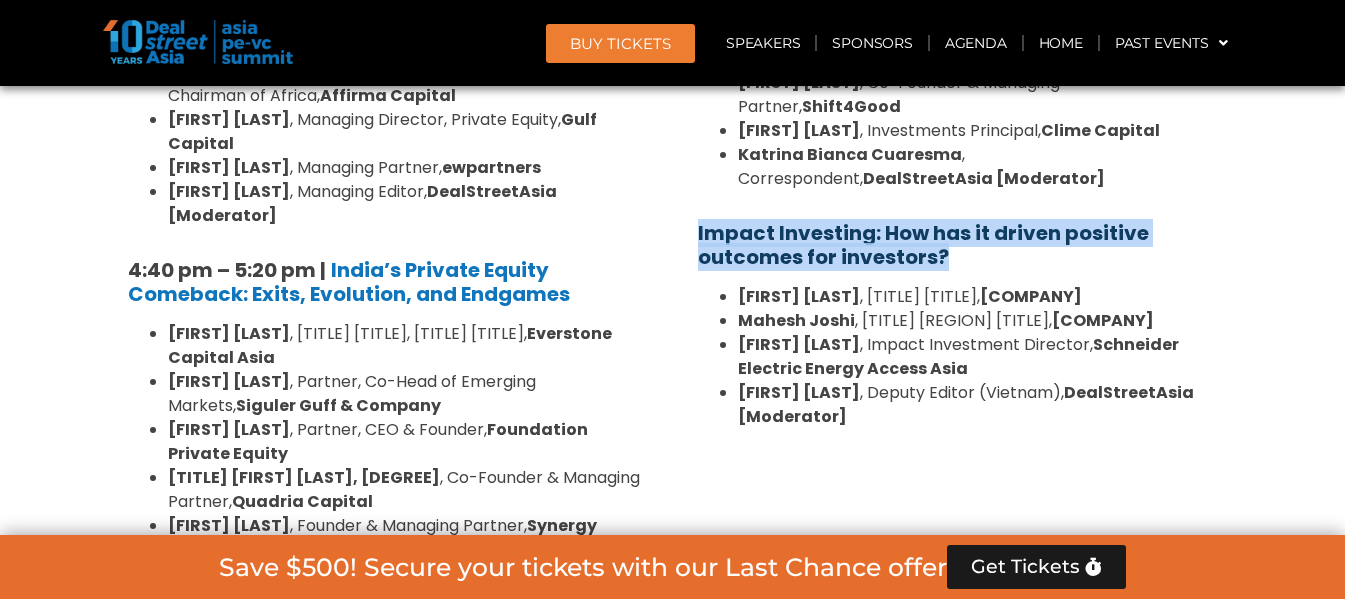 drag, startPoint x: 966, startPoint y: 234, endPoint x: 700, endPoint y: 212, distance: 266.90823 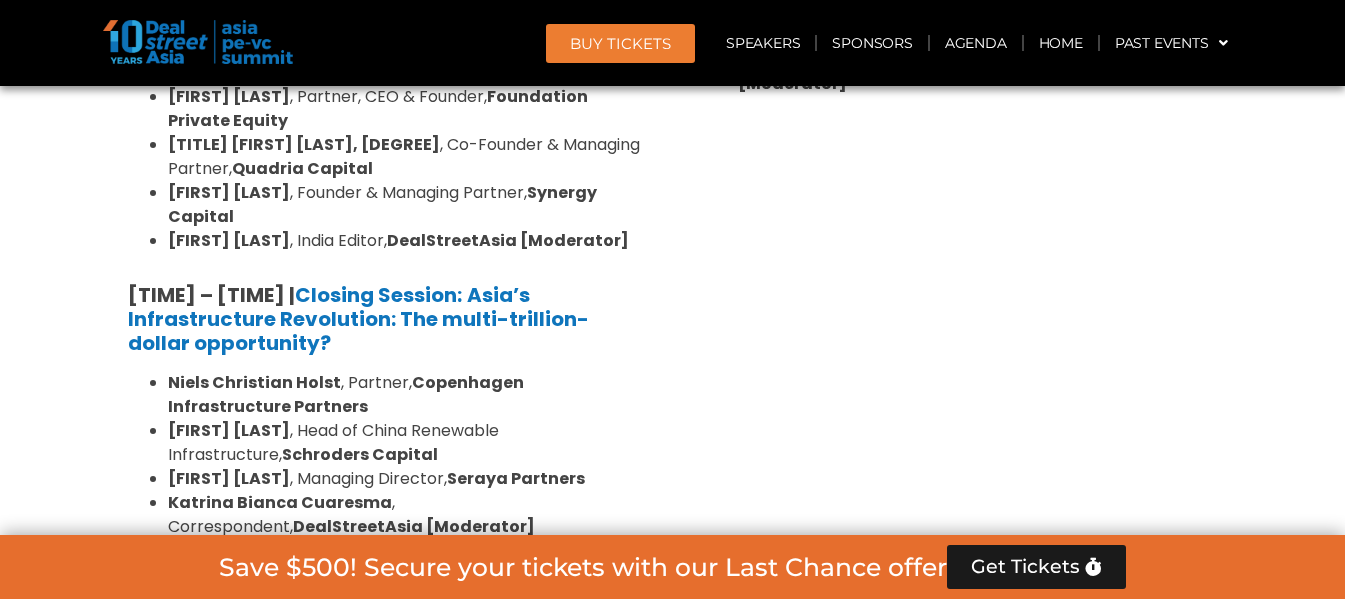 scroll, scrollTop: 3667, scrollLeft: 0, axis: vertical 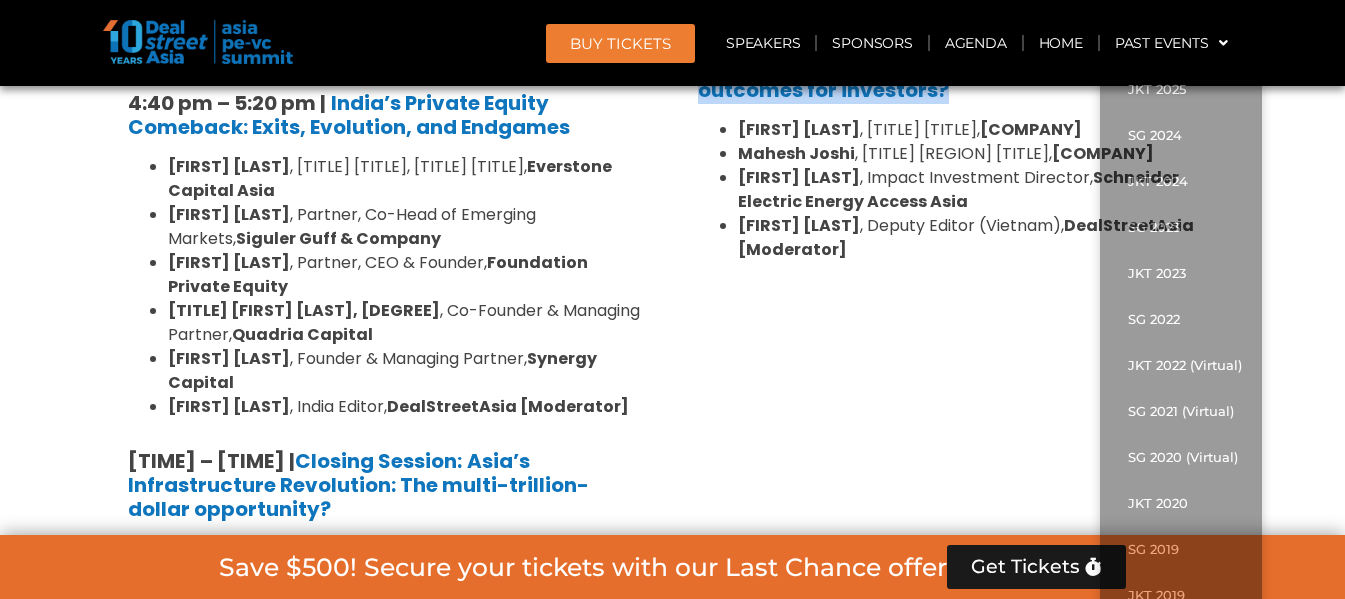 click on "BUY Tickets" at bounding box center [620, 43] 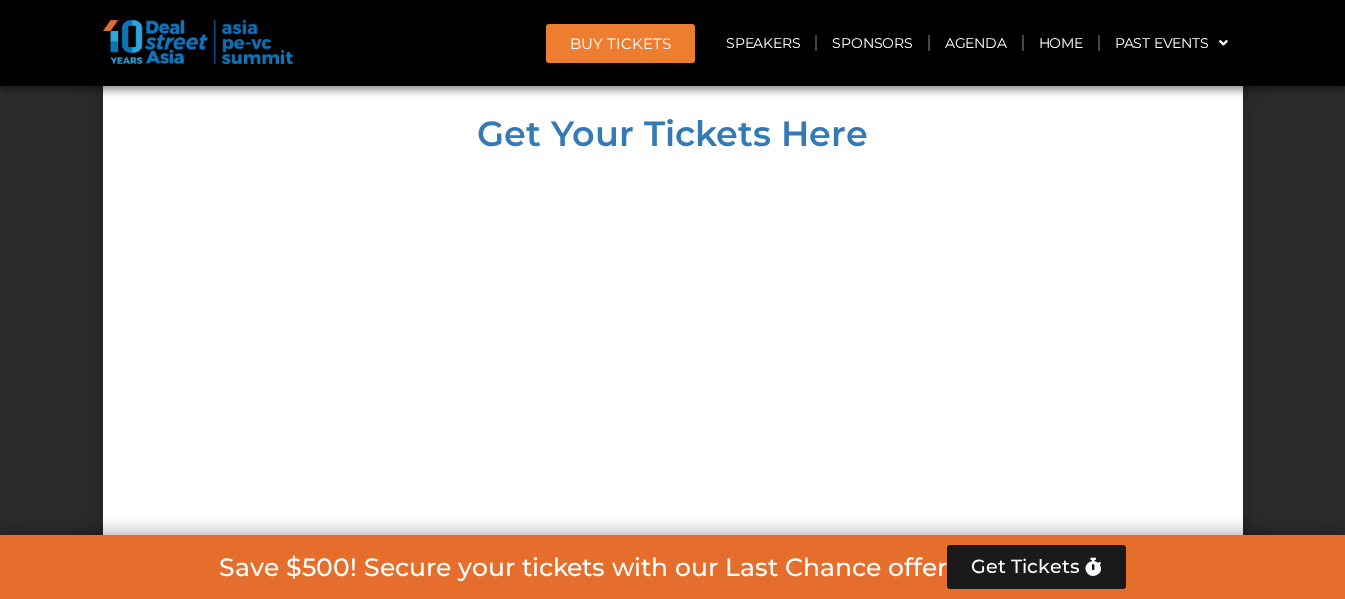 scroll, scrollTop: 19368, scrollLeft: 0, axis: vertical 